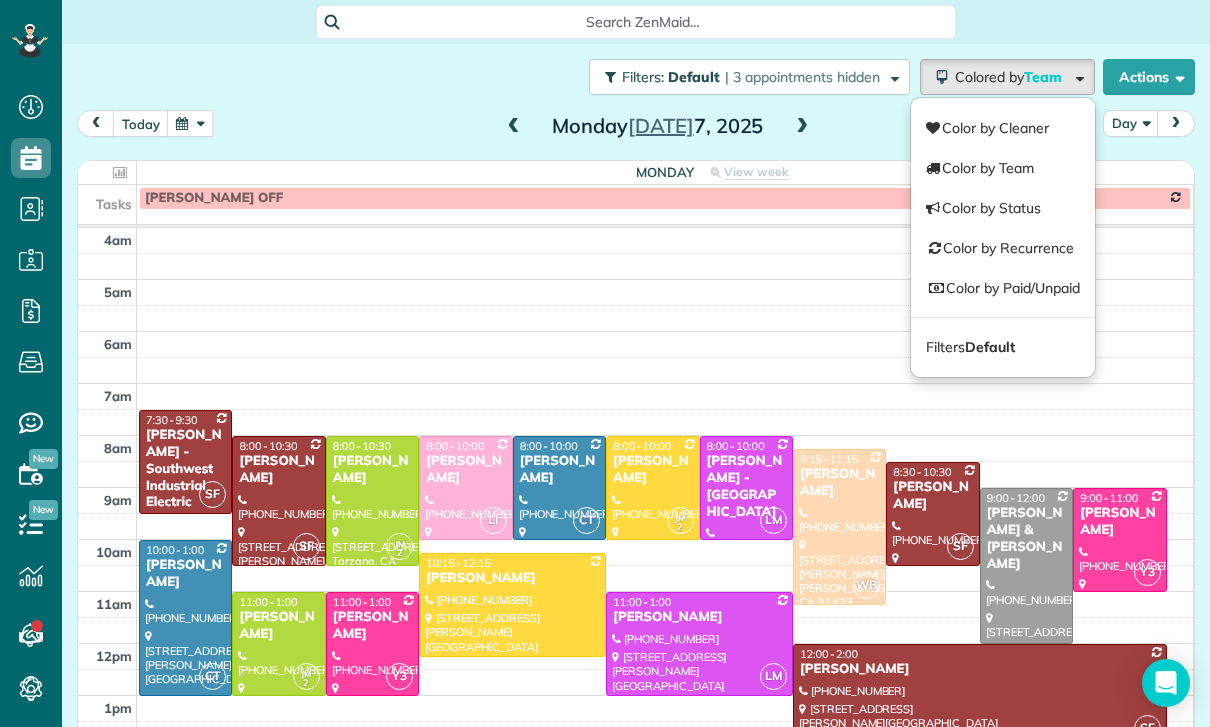 scroll, scrollTop: 0, scrollLeft: 0, axis: both 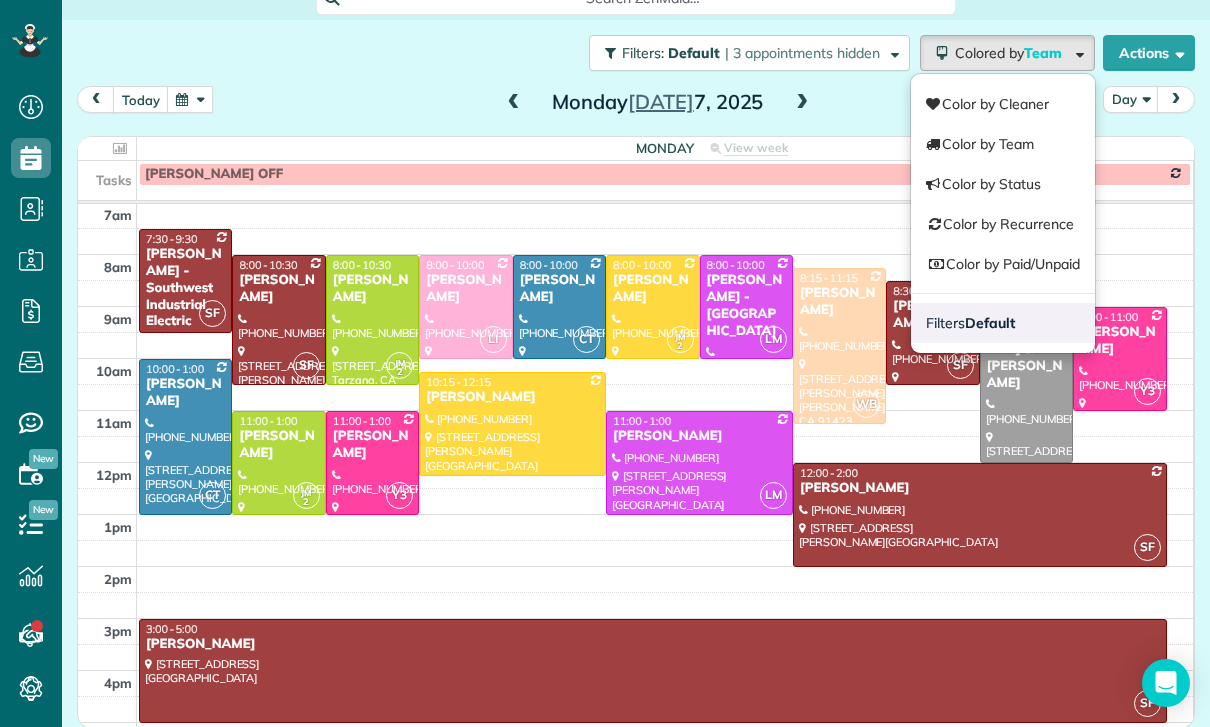 click on "Default" at bounding box center (990, 323) 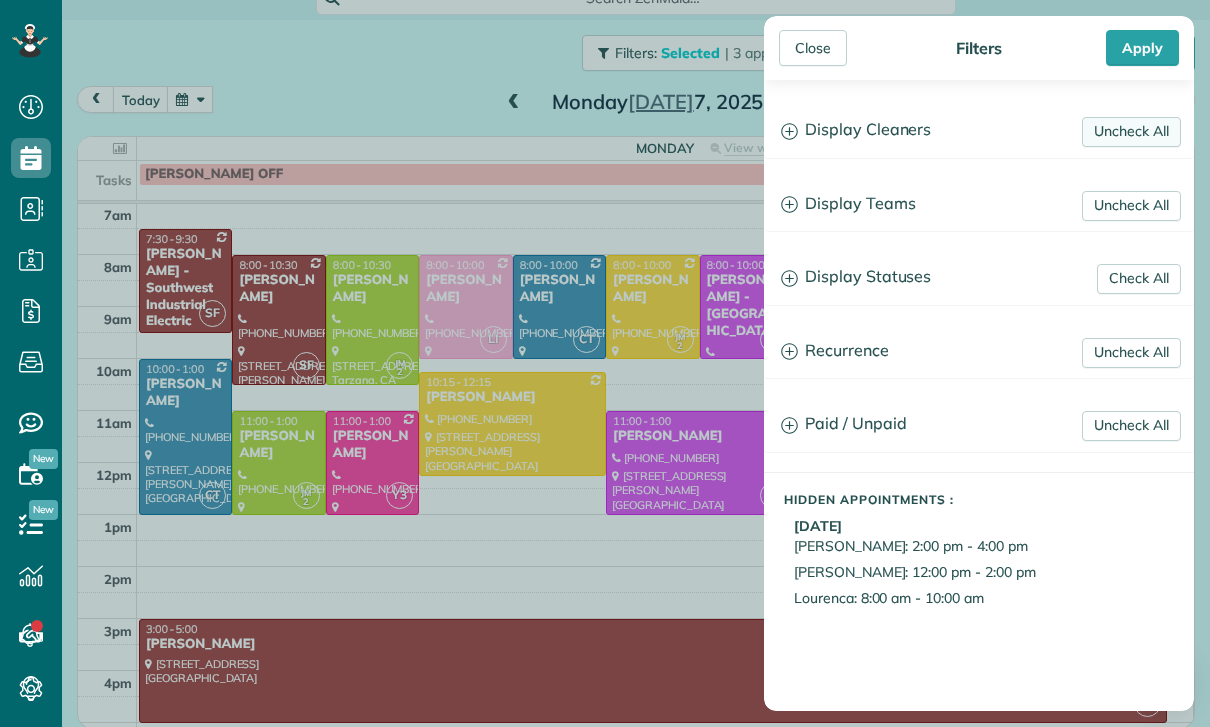 click on "Uncheck All" at bounding box center [1131, 132] 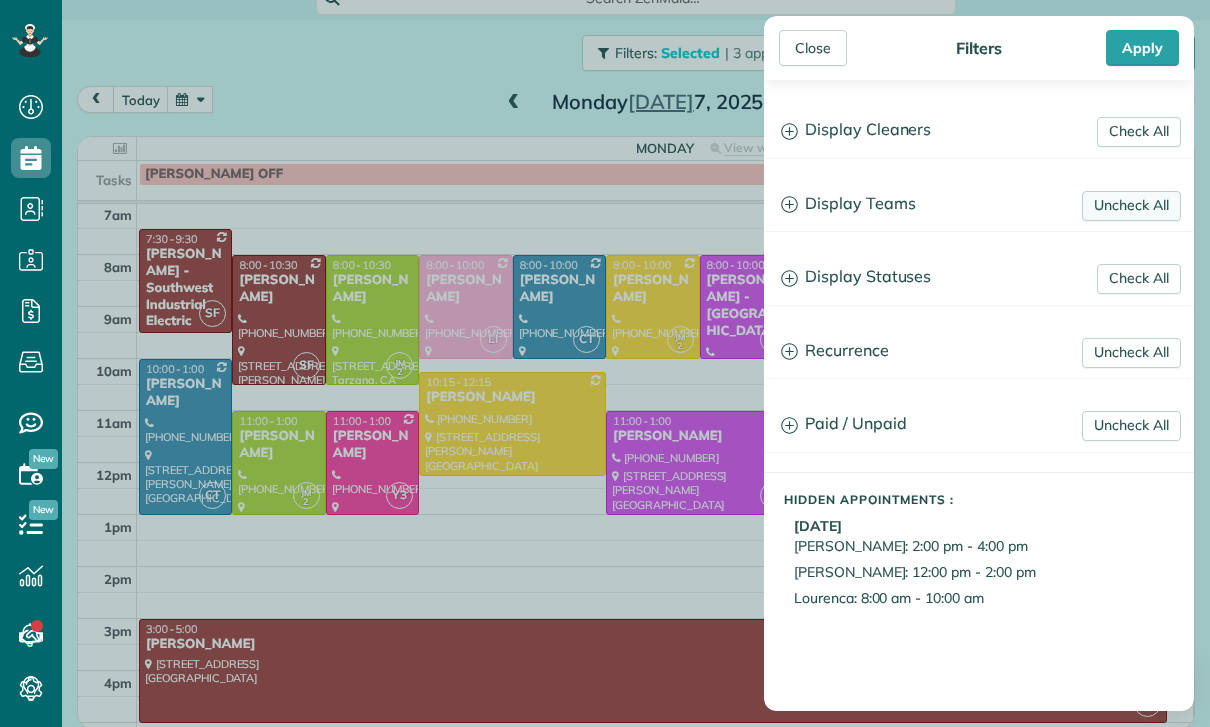 click on "Uncheck All" at bounding box center (1131, 206) 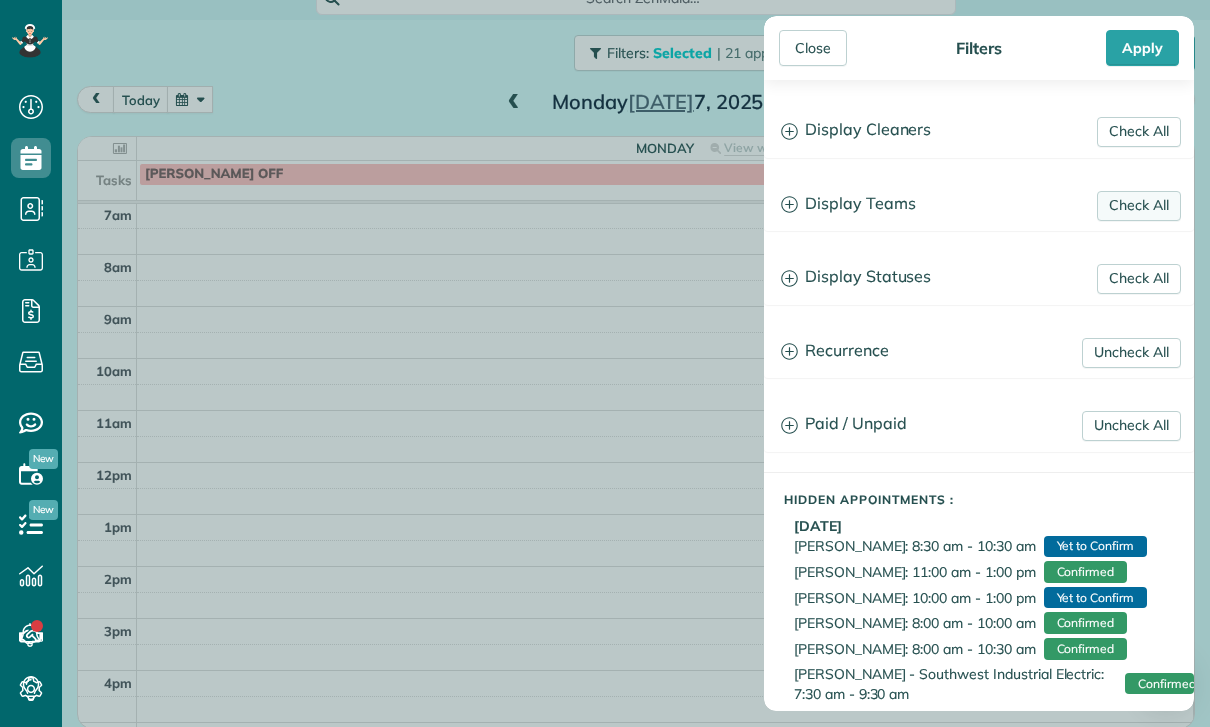 scroll, scrollTop: 157, scrollLeft: 0, axis: vertical 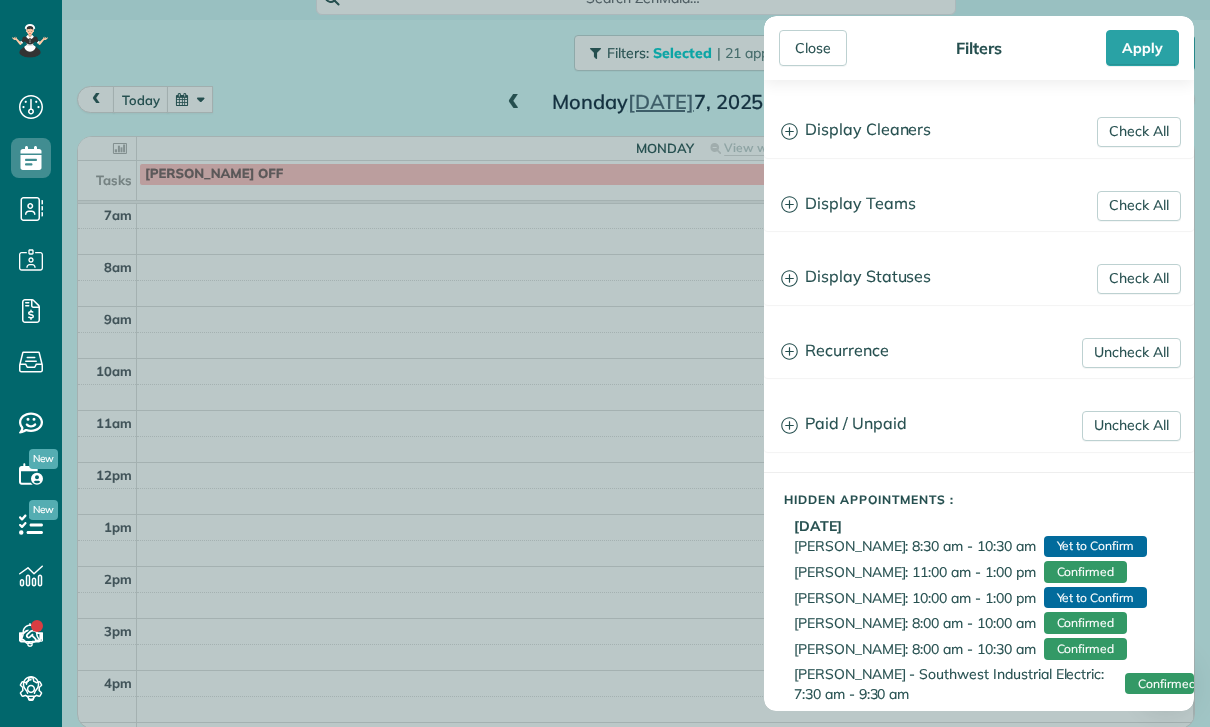 click on "Display Teams" at bounding box center (979, 204) 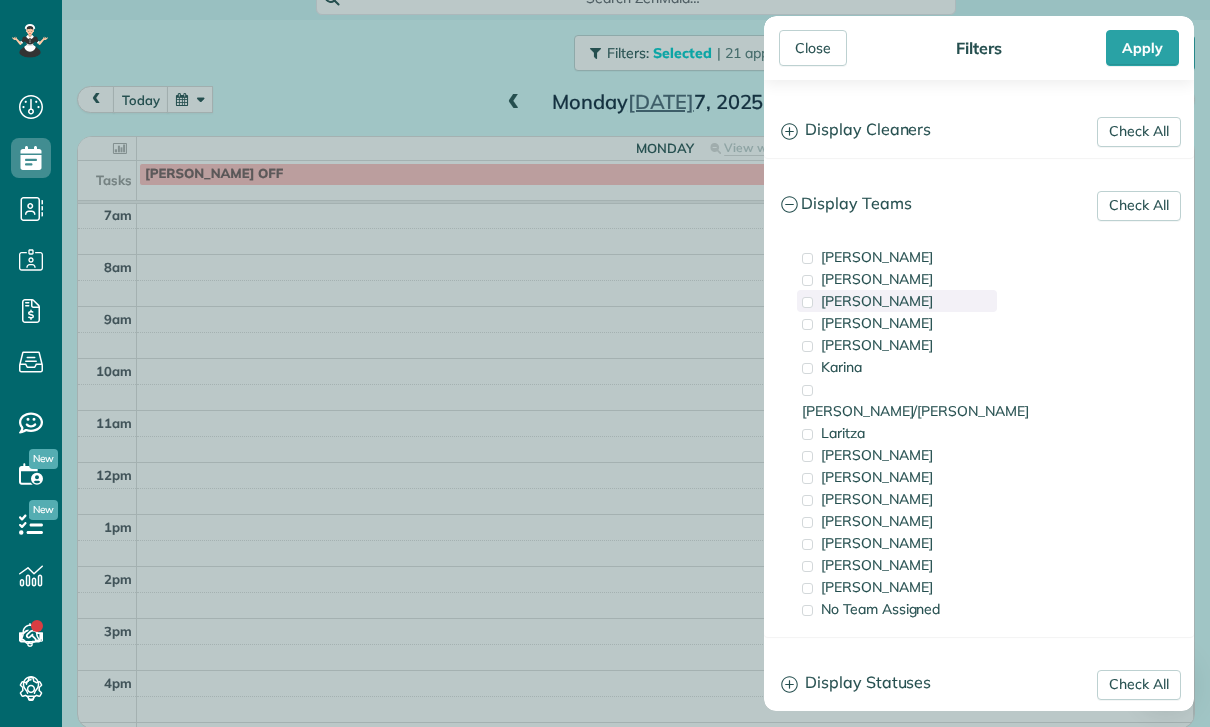 click on "[PERSON_NAME]" at bounding box center (897, 301) 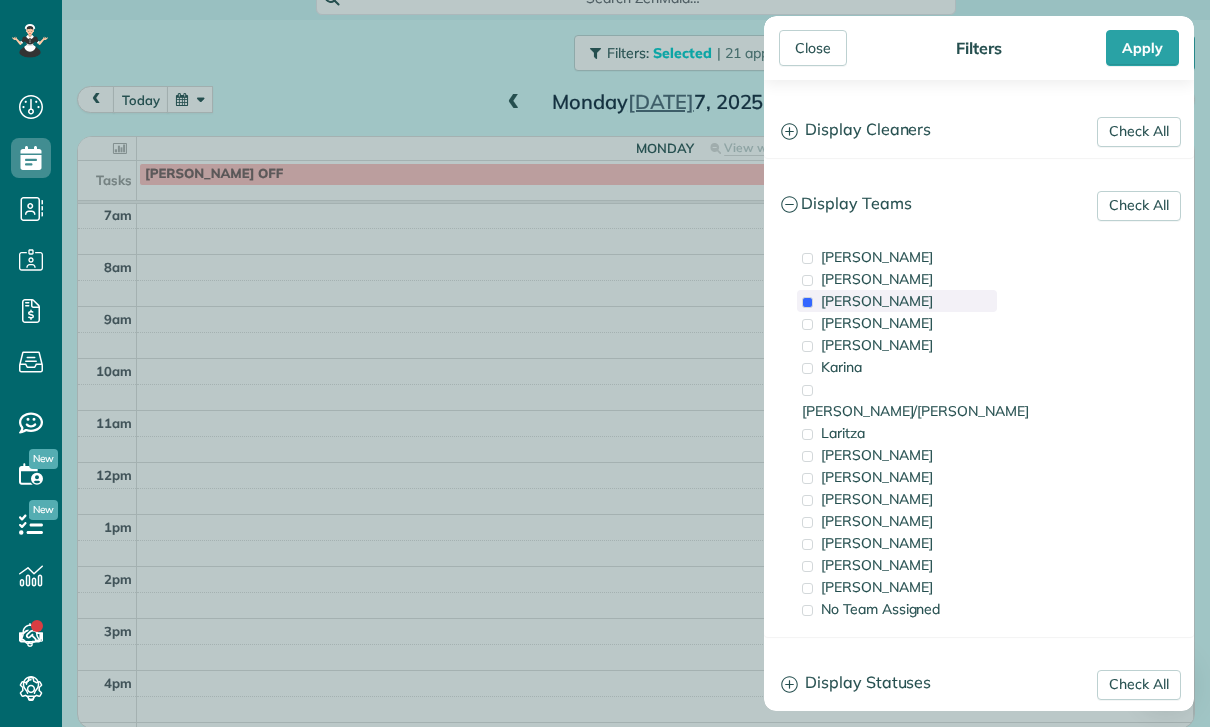 scroll, scrollTop: 157, scrollLeft: 0, axis: vertical 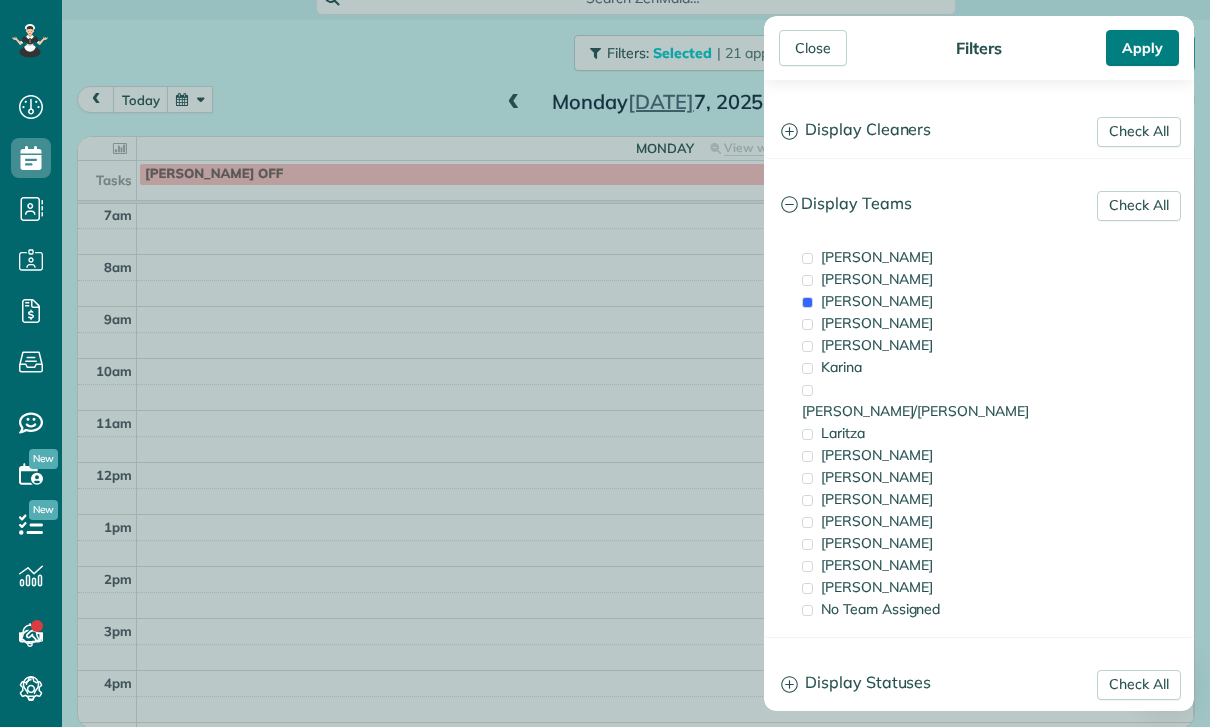 click on "Apply" at bounding box center [1142, 48] 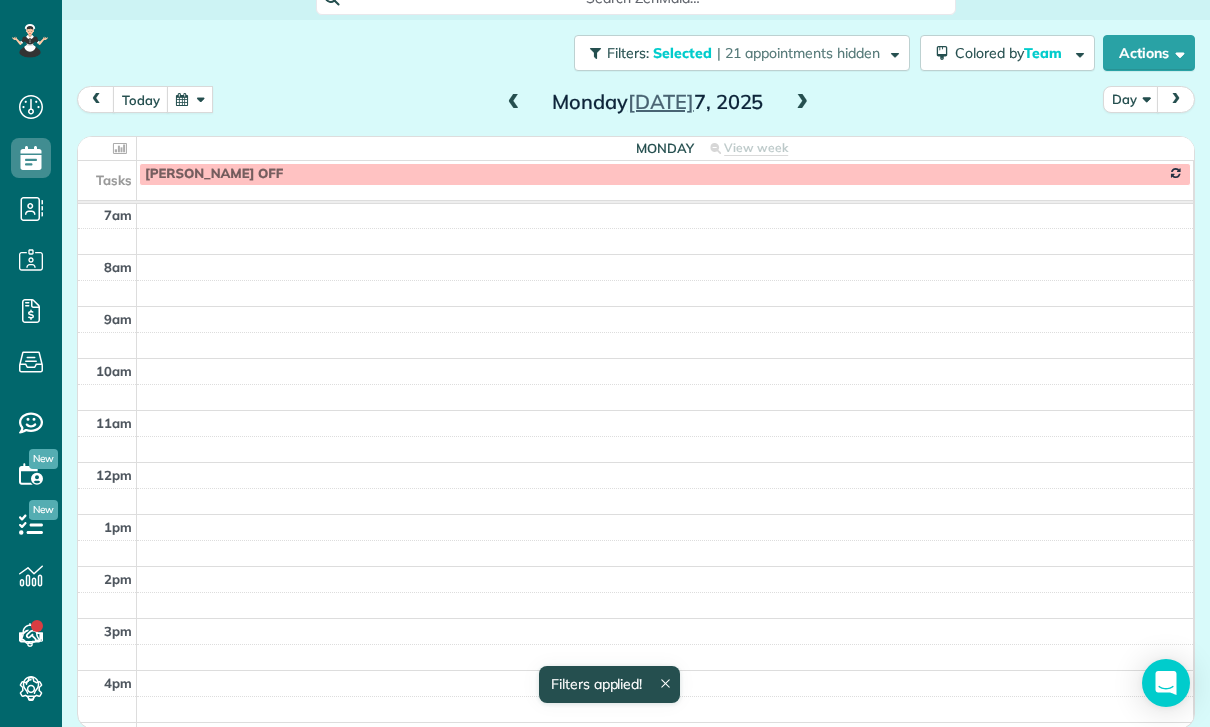 click on "Day" at bounding box center (1131, 99) 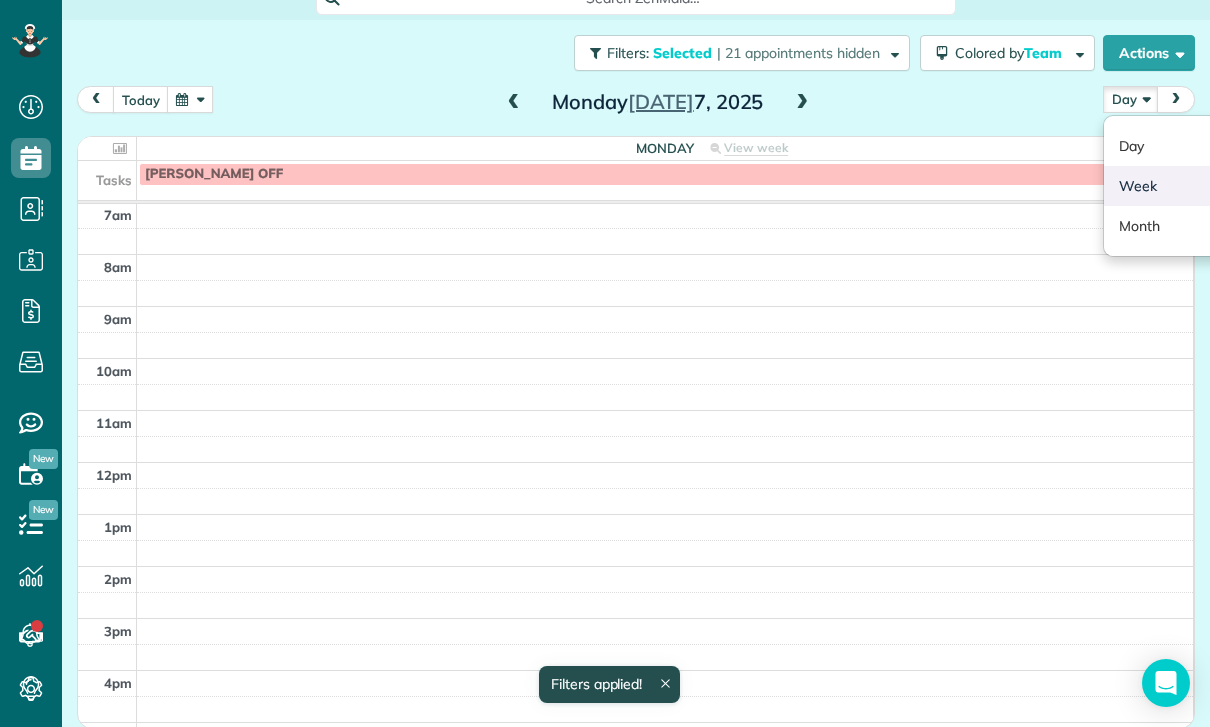 click on "Week" at bounding box center (1183, 186) 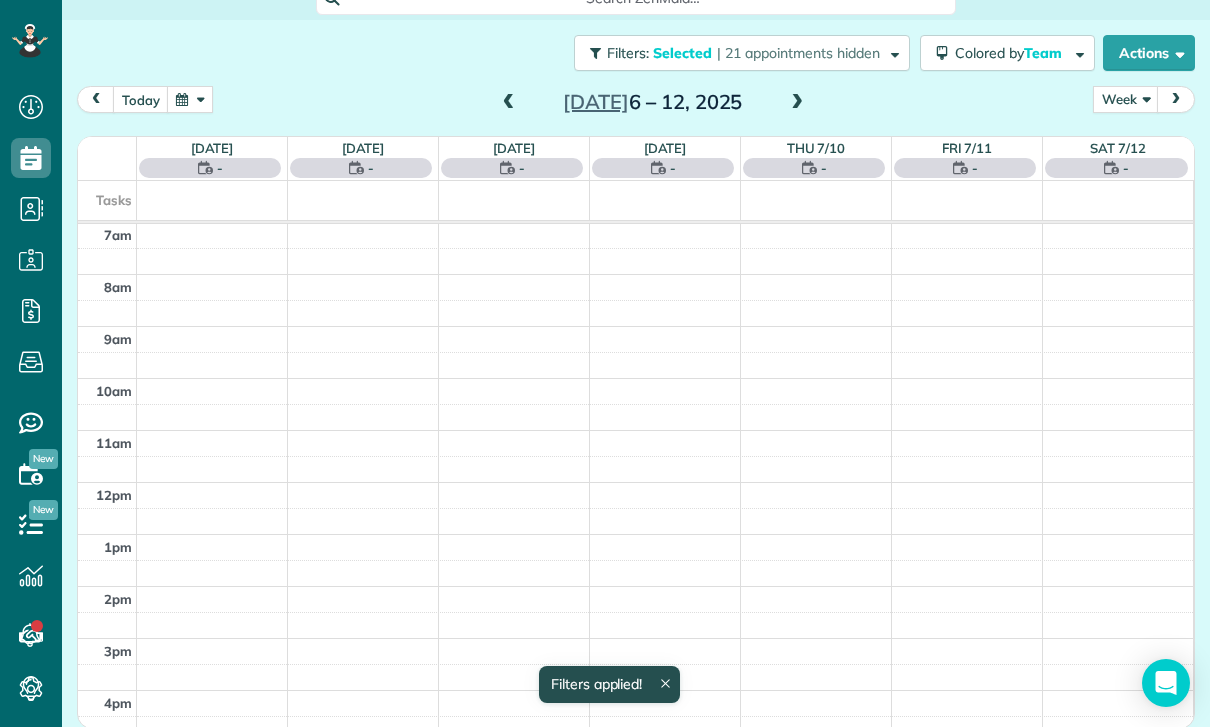 scroll, scrollTop: 157, scrollLeft: 0, axis: vertical 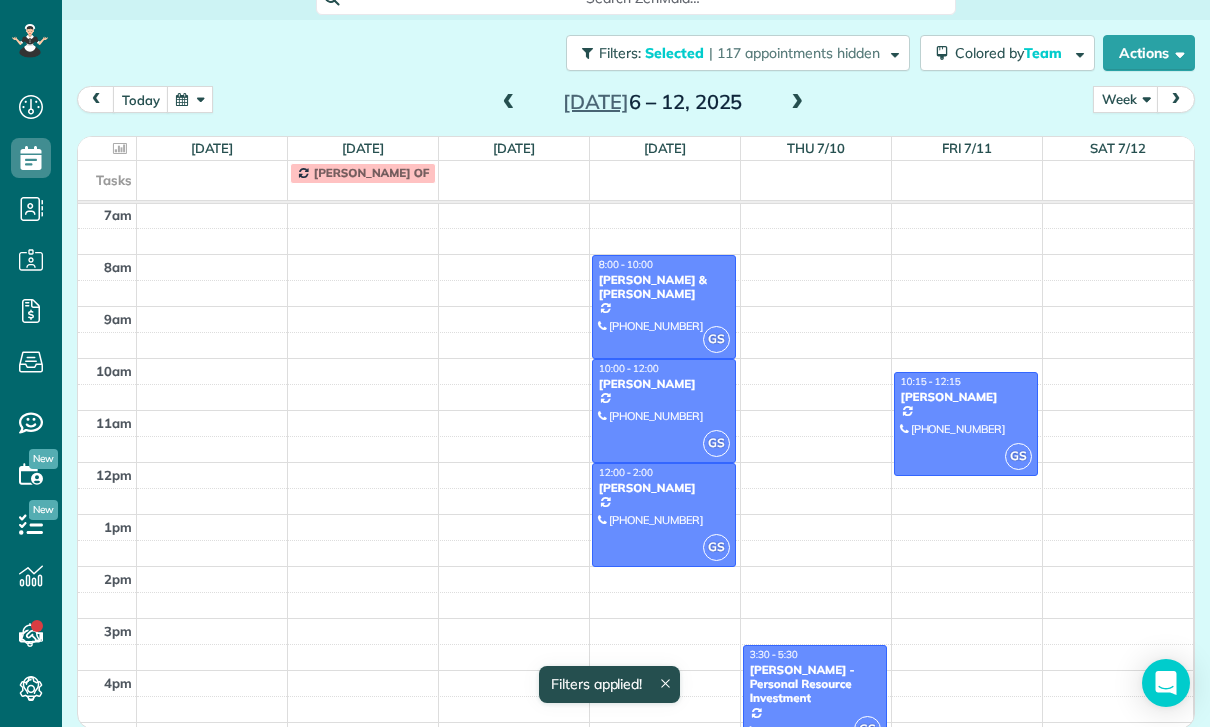 click at bounding box center [509, 103] 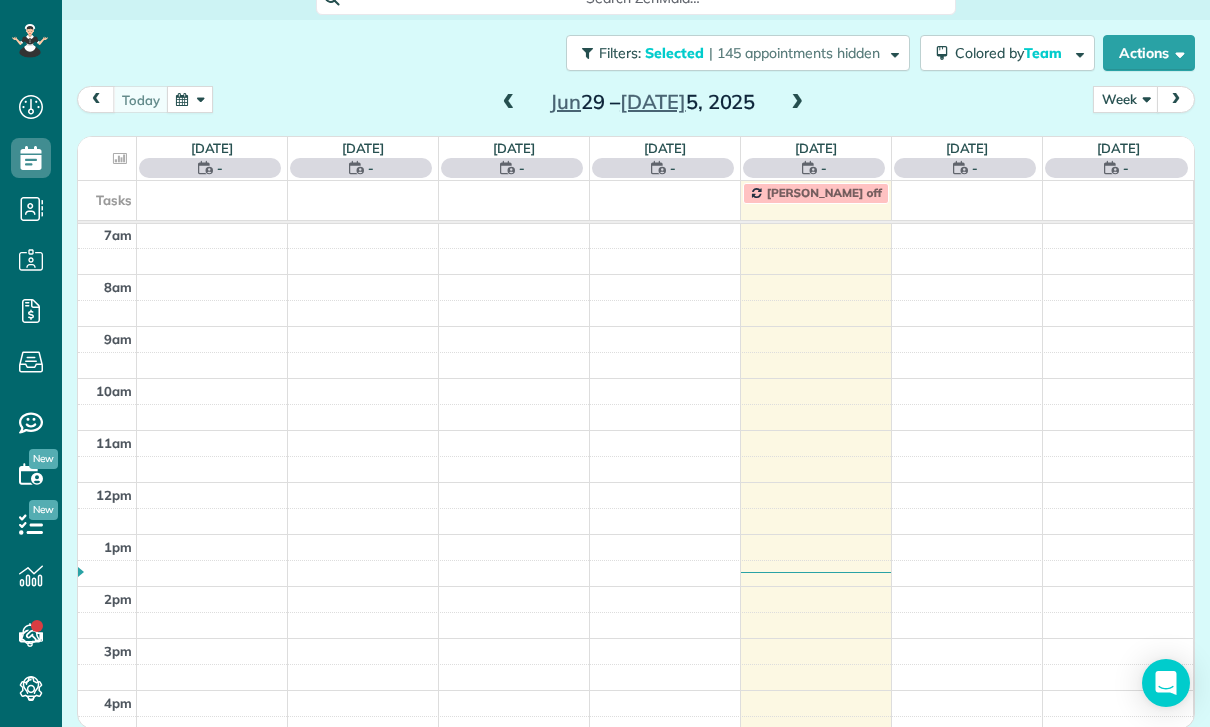 scroll, scrollTop: 157, scrollLeft: 0, axis: vertical 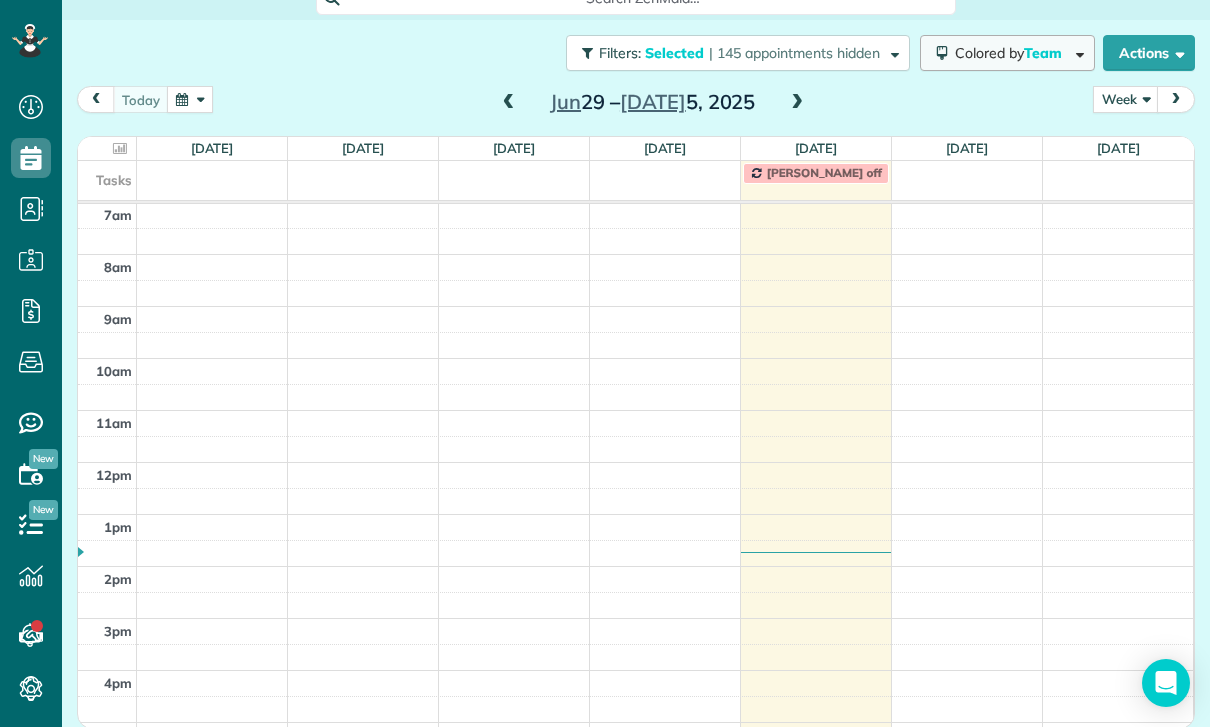 click on "Team" at bounding box center (1044, 53) 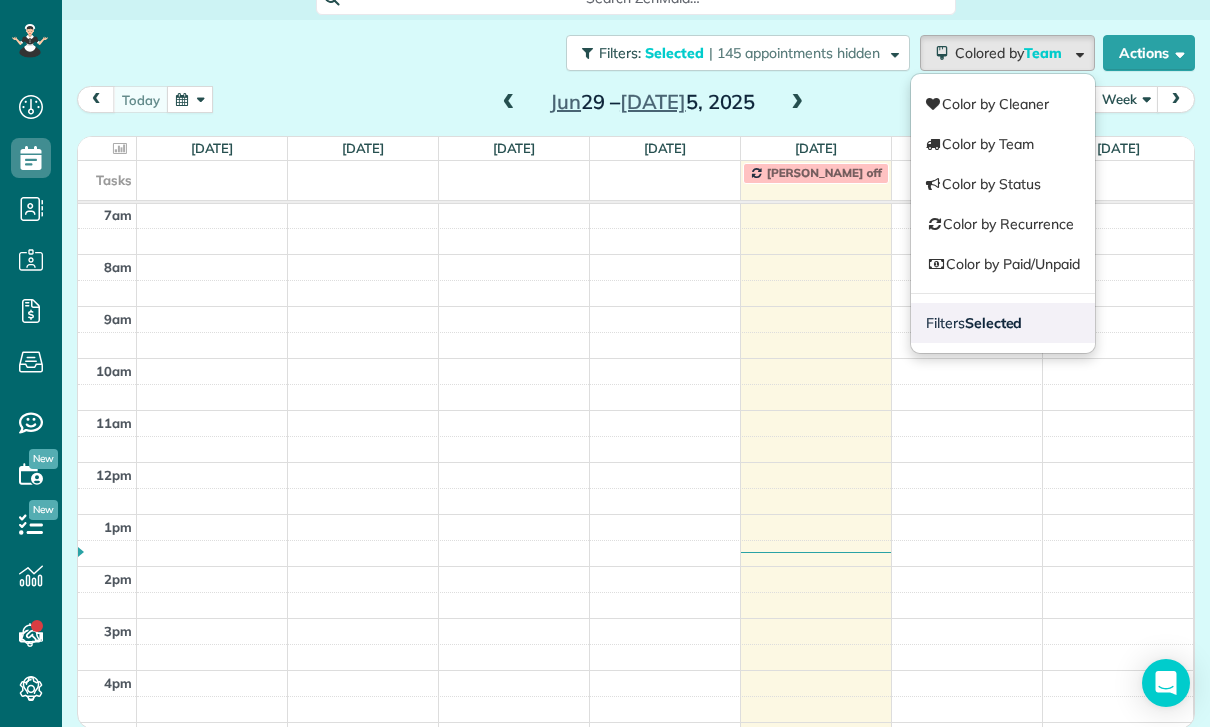 click on "Selected" at bounding box center (994, 323) 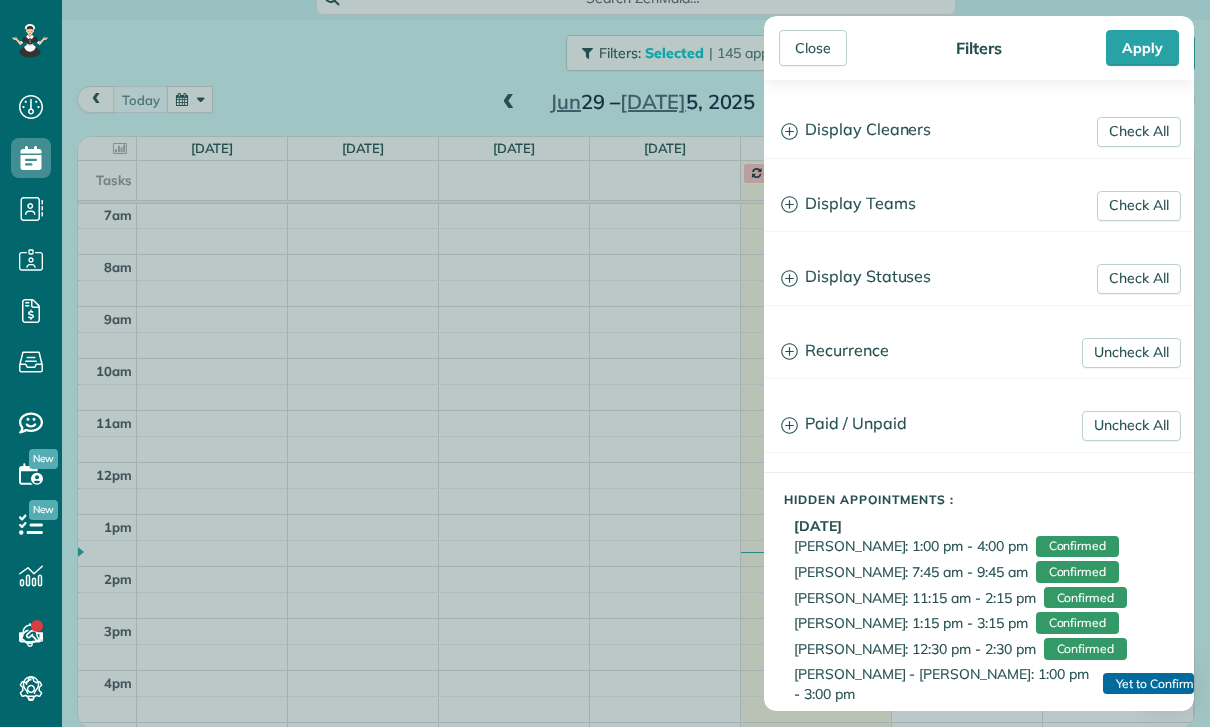 click on "Display Teams" at bounding box center (979, 204) 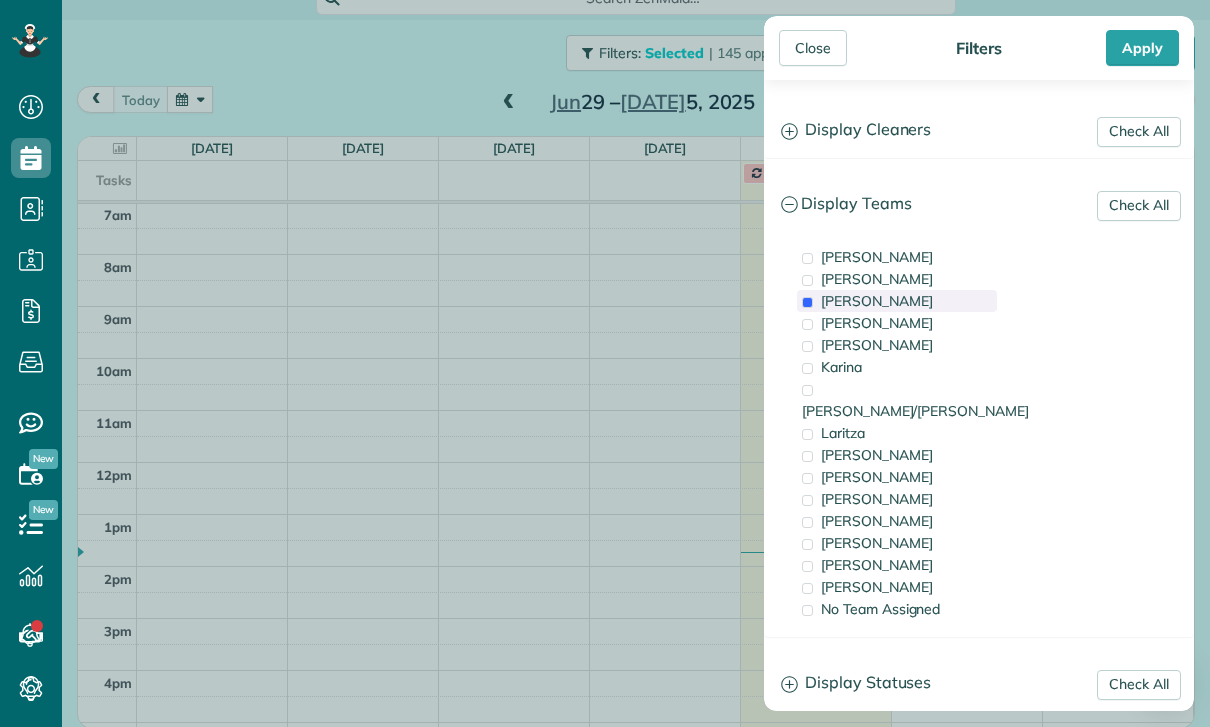 click on "[PERSON_NAME]" at bounding box center (877, 301) 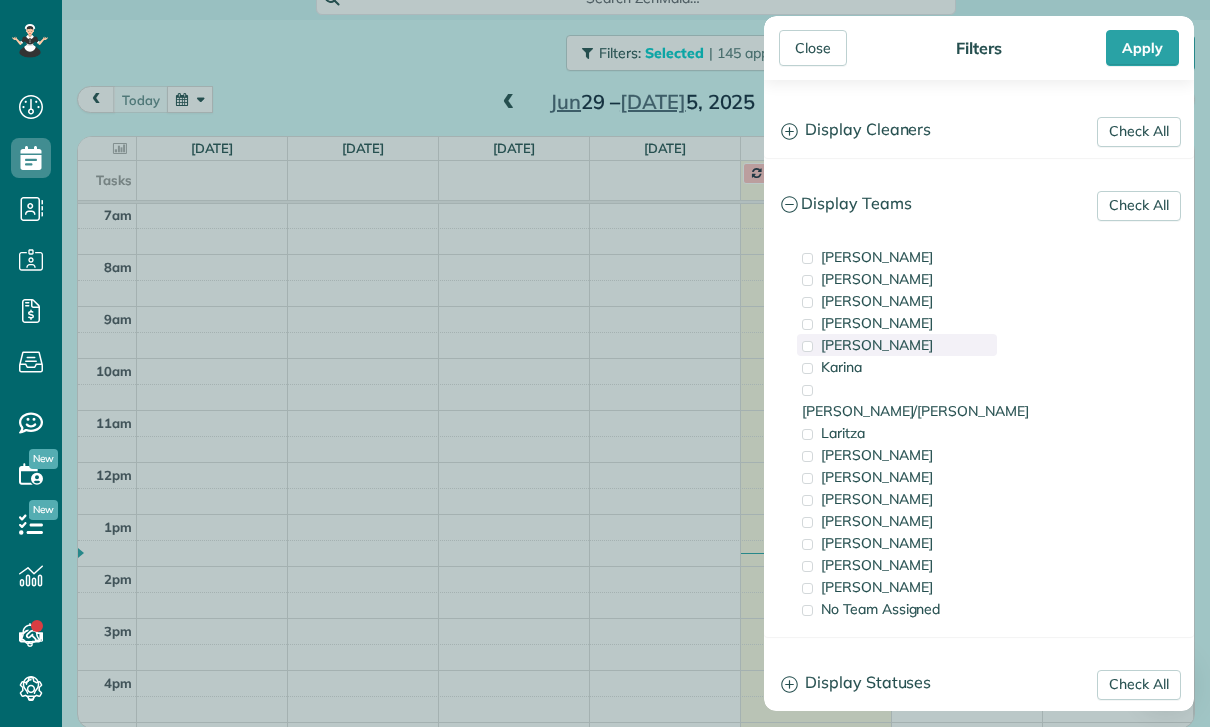 click on "[PERSON_NAME]" at bounding box center (877, 345) 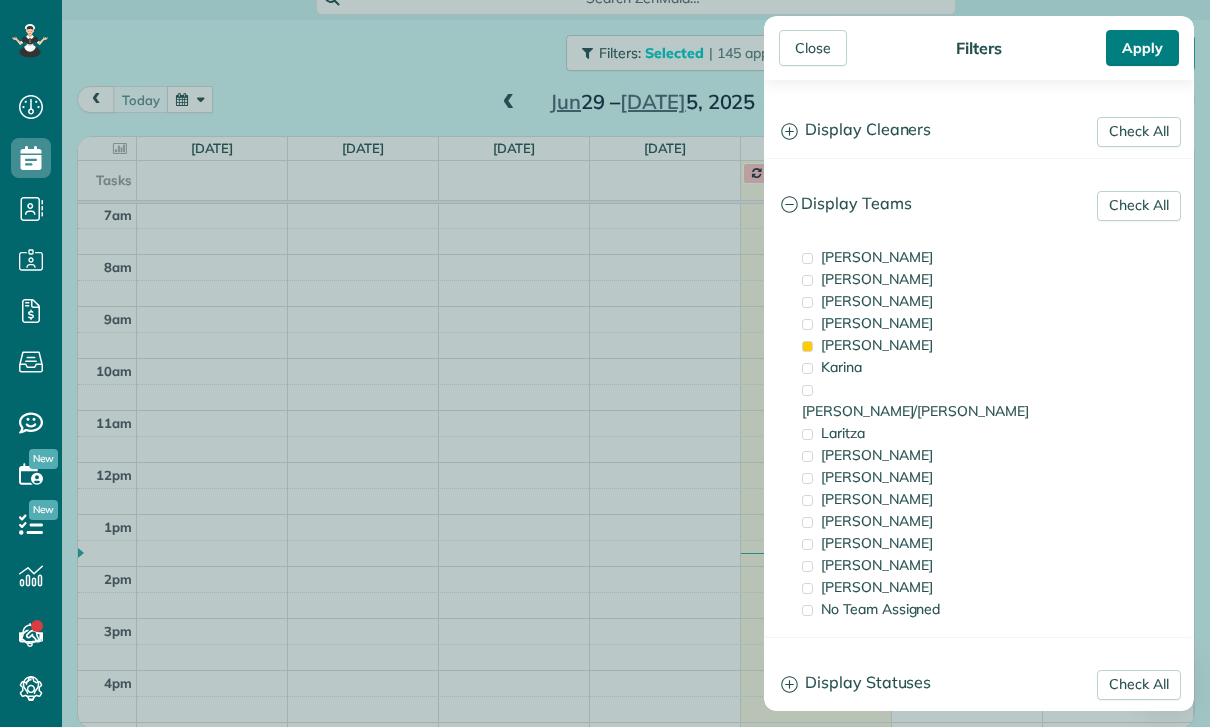 click on "Apply" at bounding box center (1142, 48) 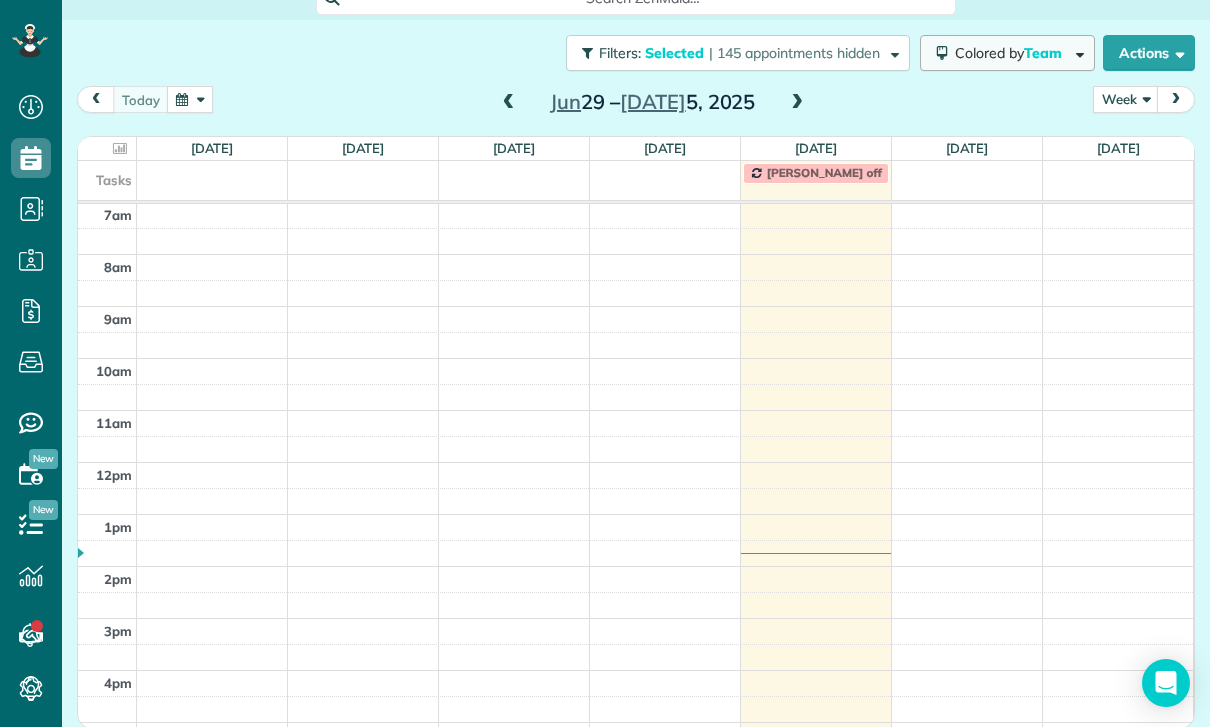 click on "Colored by  Team" at bounding box center (1012, 53) 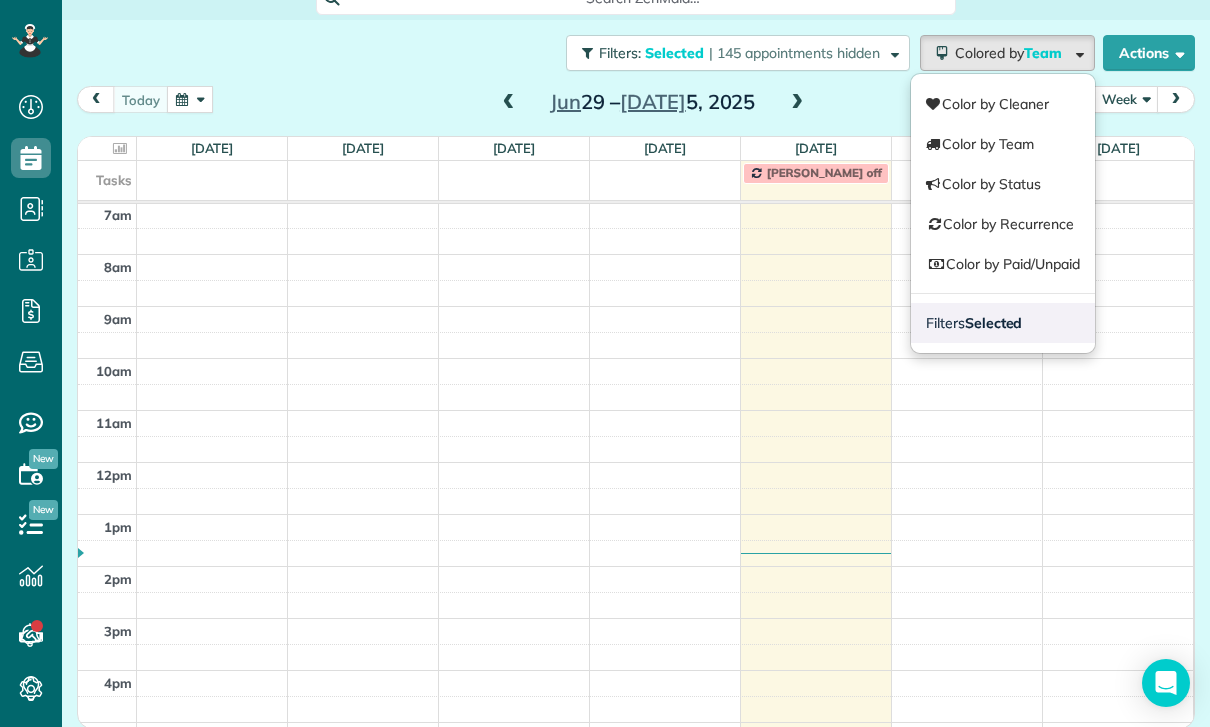 click on "Selected" at bounding box center [994, 323] 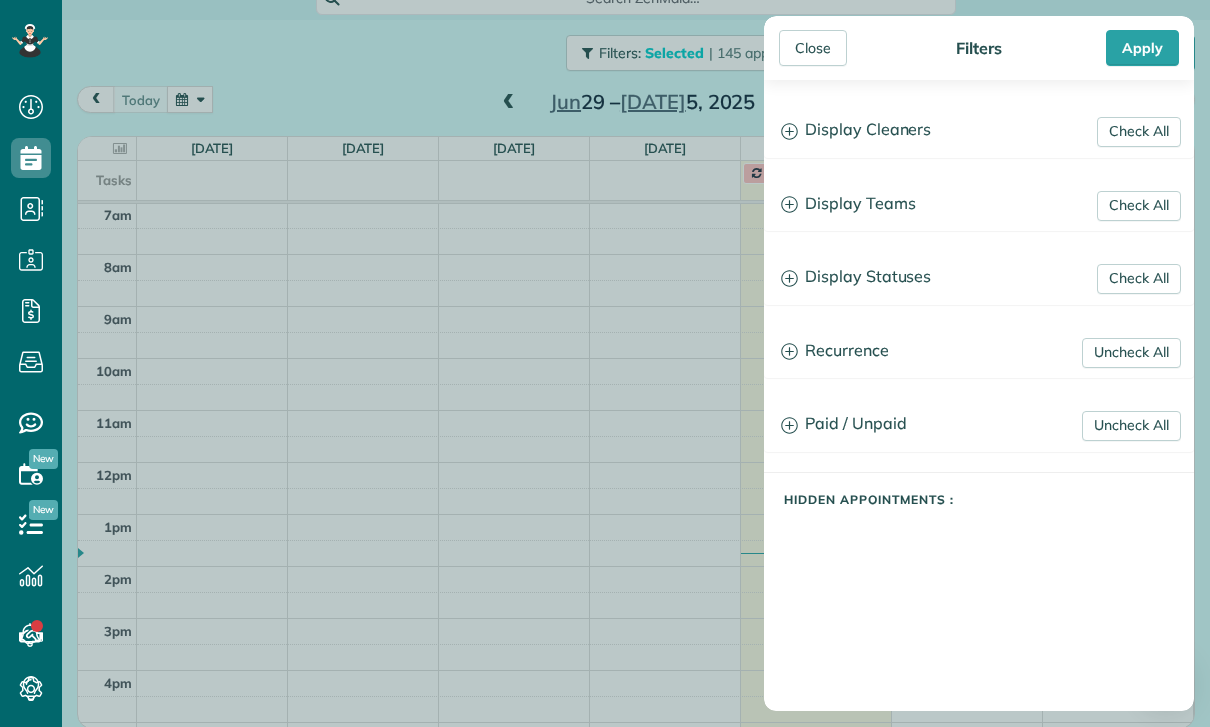 click on "Display Teams" at bounding box center (979, 204) 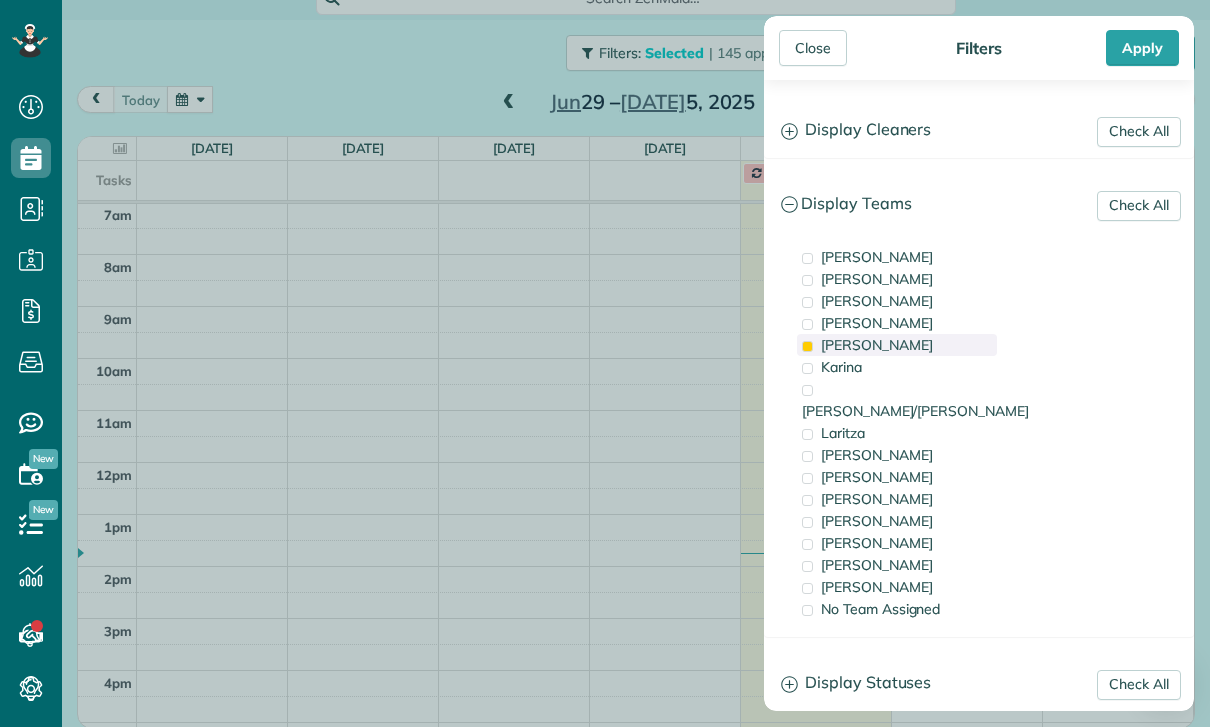 click on "[PERSON_NAME]" at bounding box center (877, 345) 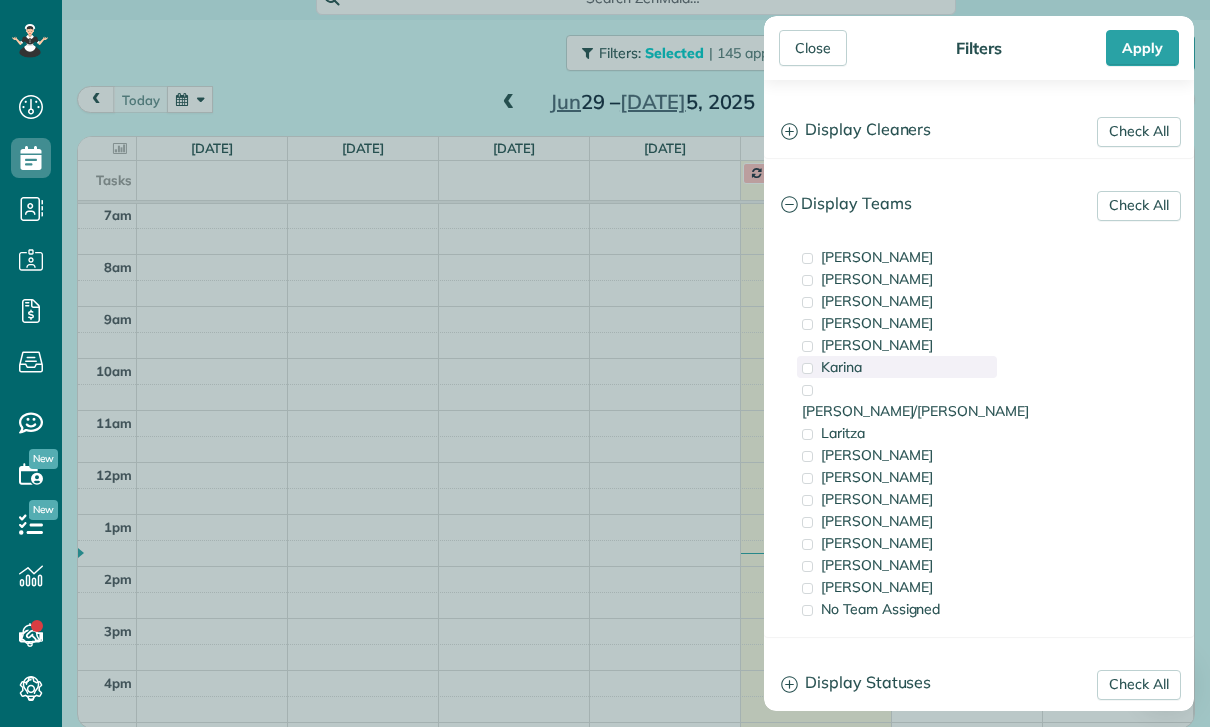 click on "Karina" at bounding box center [897, 367] 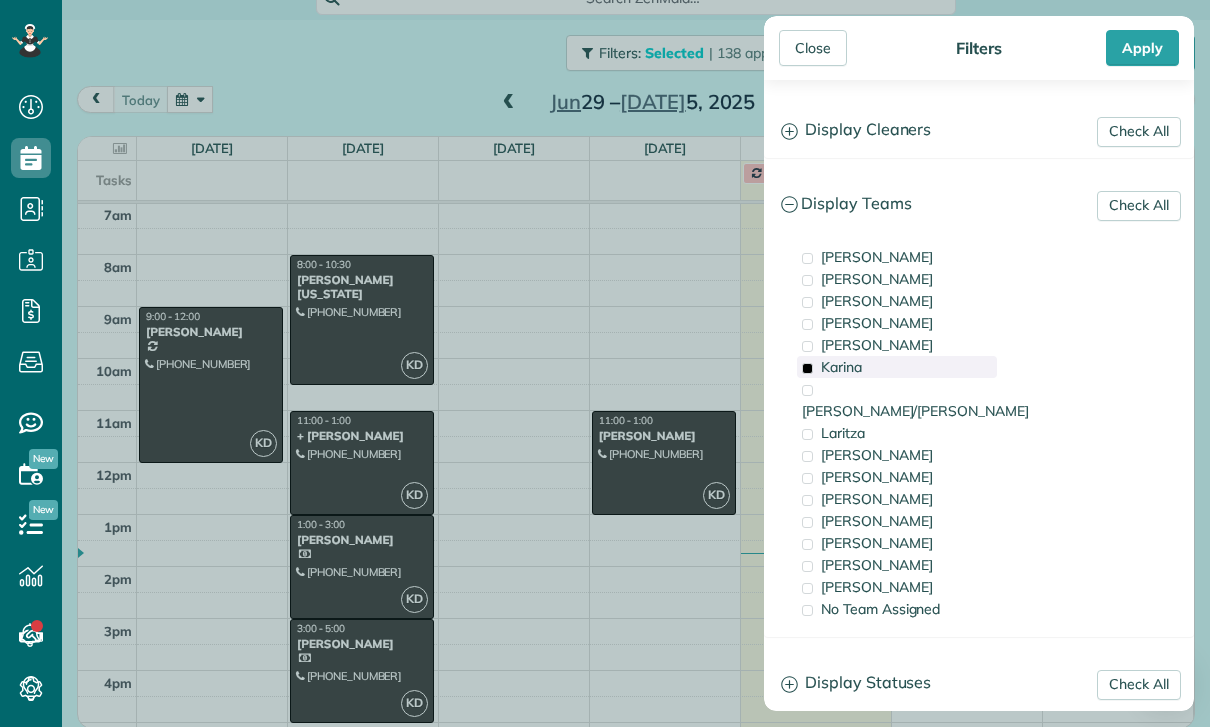 scroll, scrollTop: 157, scrollLeft: 0, axis: vertical 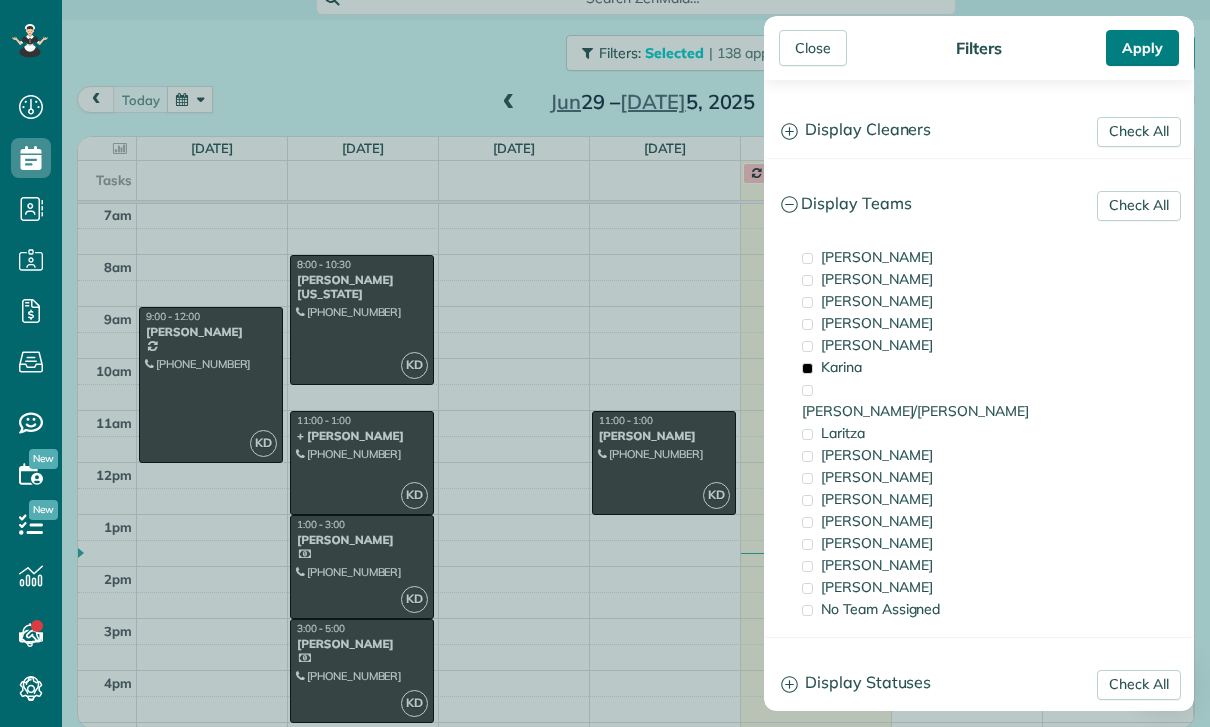 click on "Apply" at bounding box center [1142, 48] 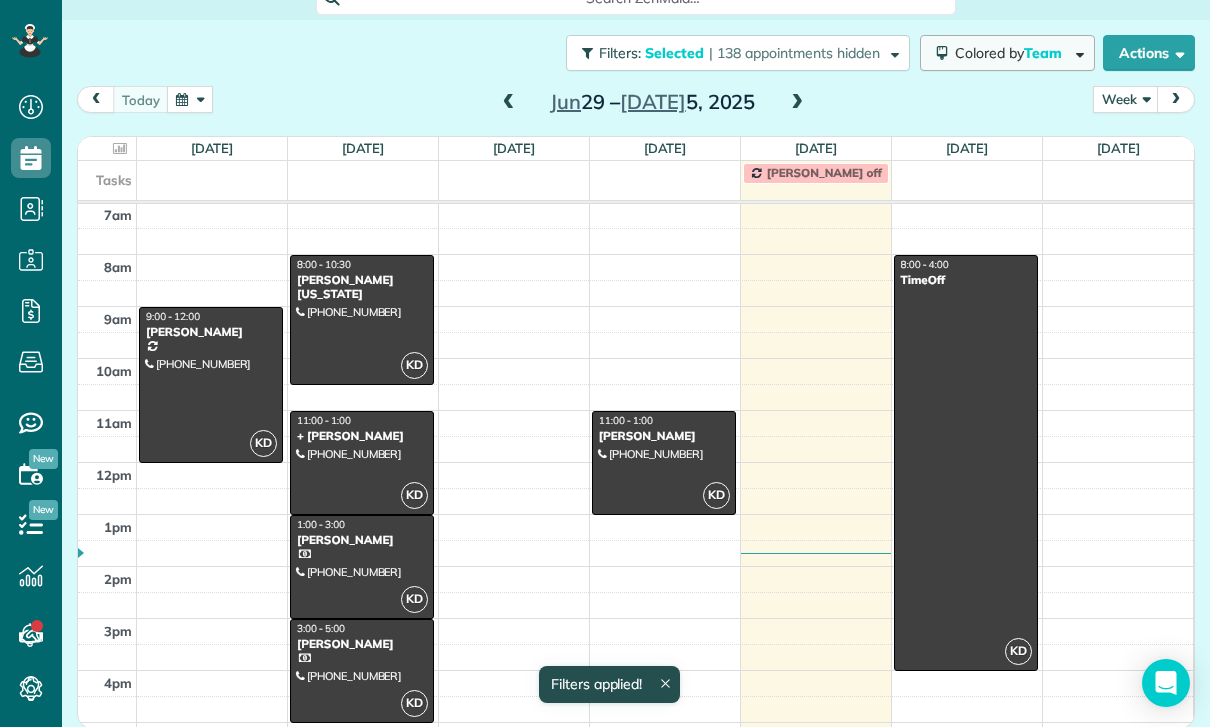 click on "Colored by  Team" at bounding box center (1007, 53) 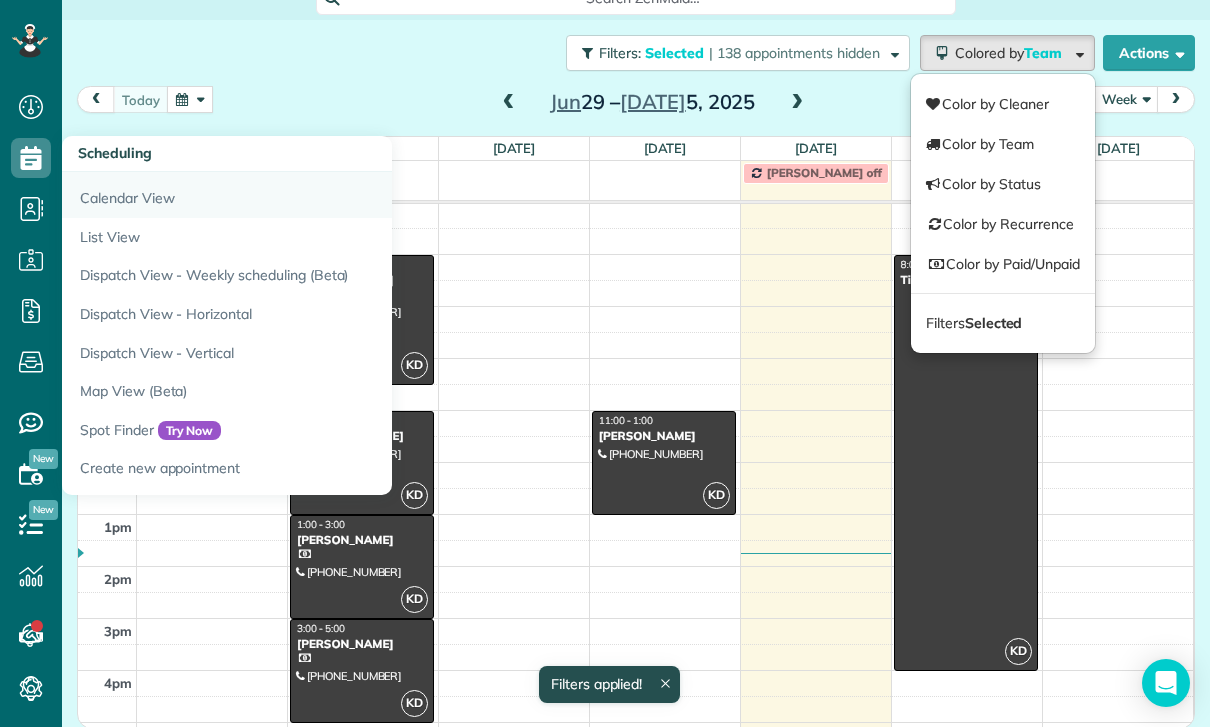 click on "Calendar View" at bounding box center [312, 195] 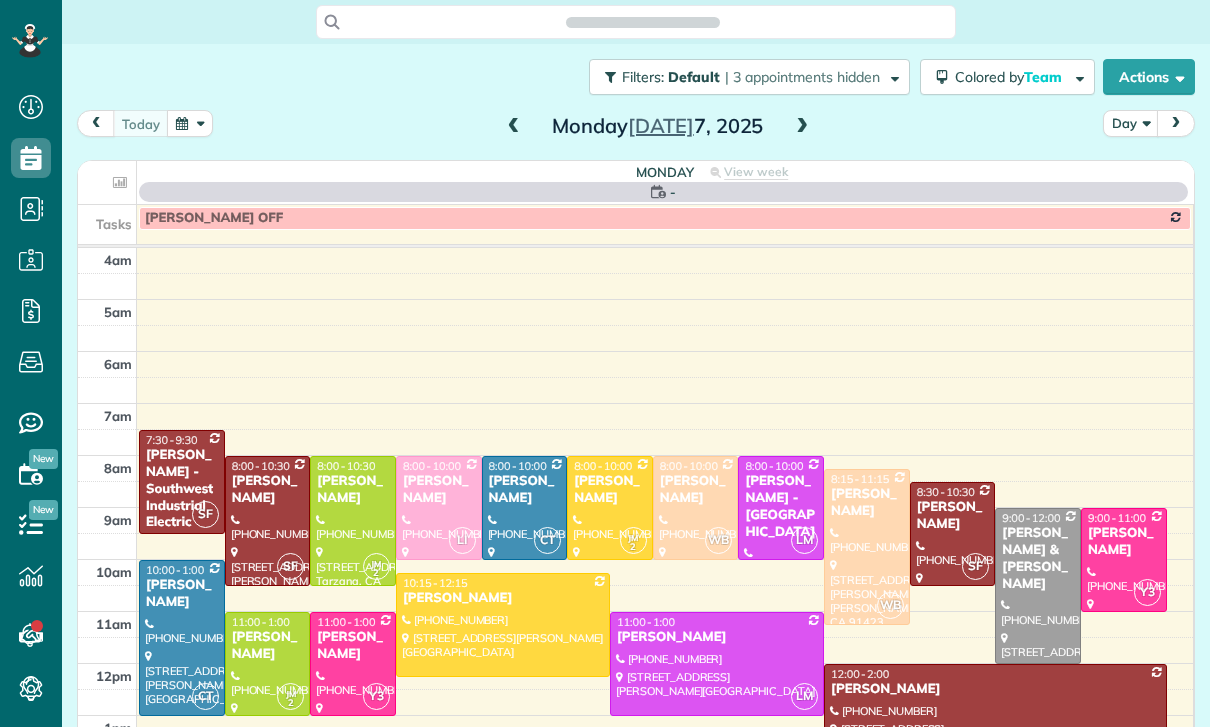scroll, scrollTop: 0, scrollLeft: 0, axis: both 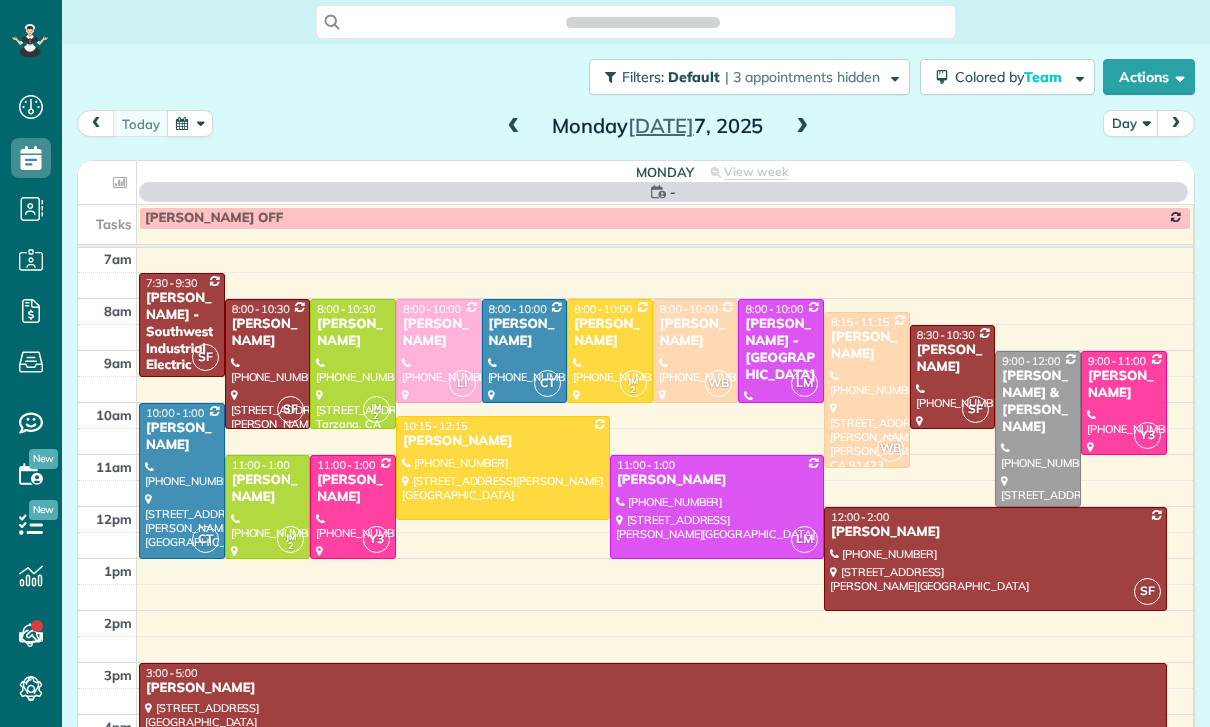 click at bounding box center (190, 123) 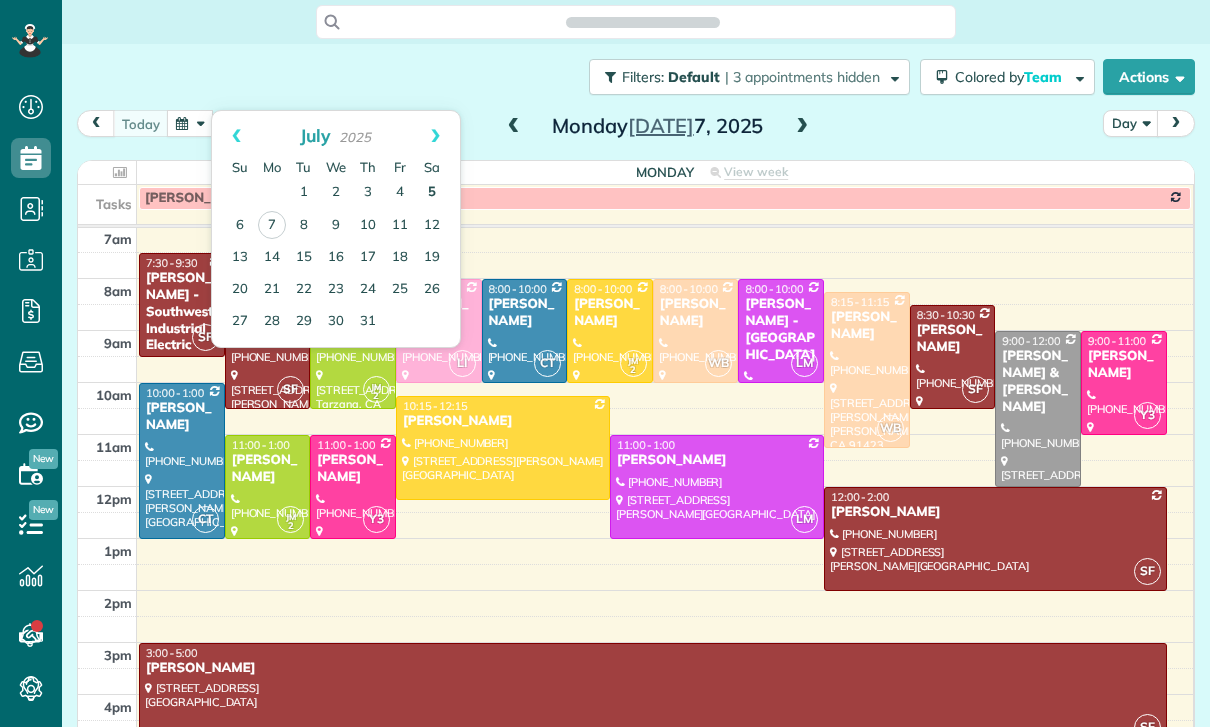click on "5" at bounding box center (432, 193) 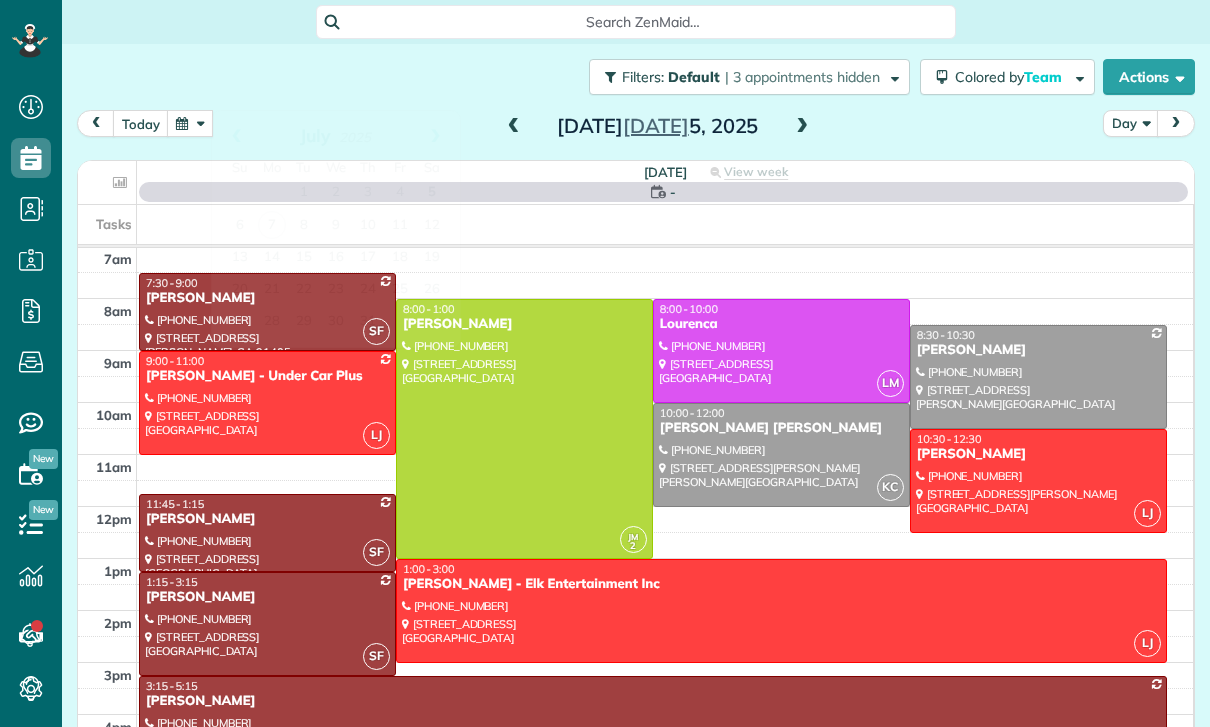 scroll, scrollTop: 157, scrollLeft: 0, axis: vertical 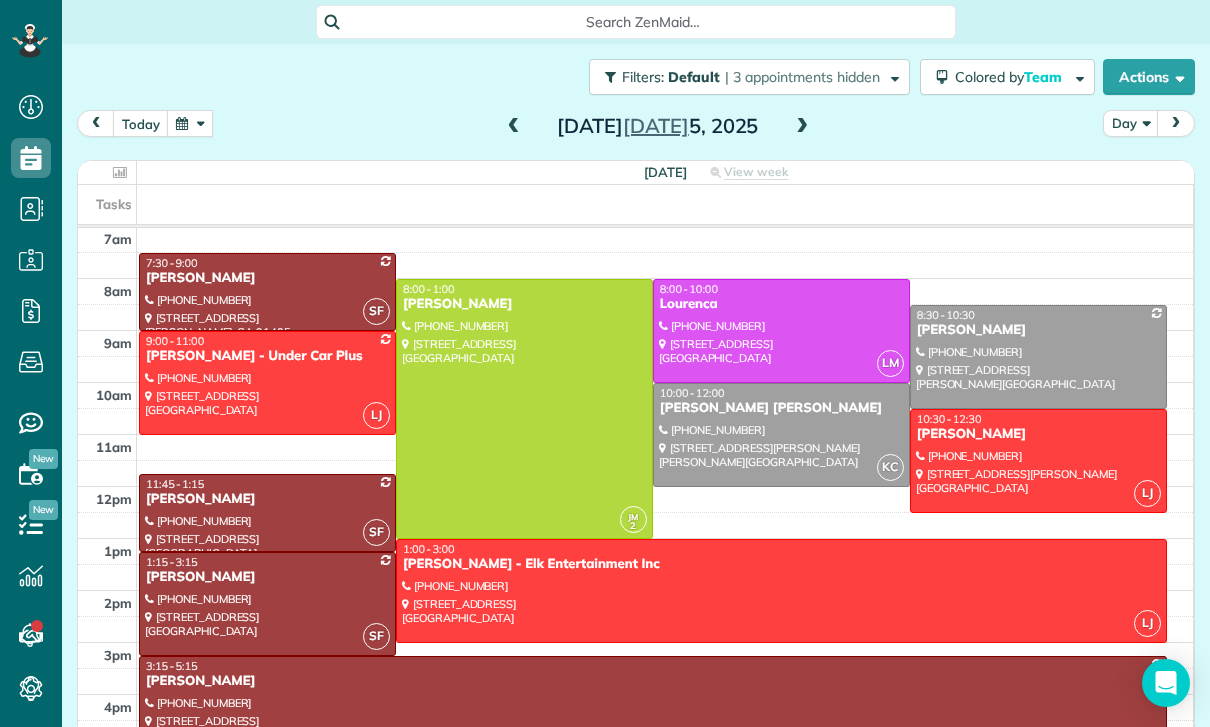 click at bounding box center [524, 409] 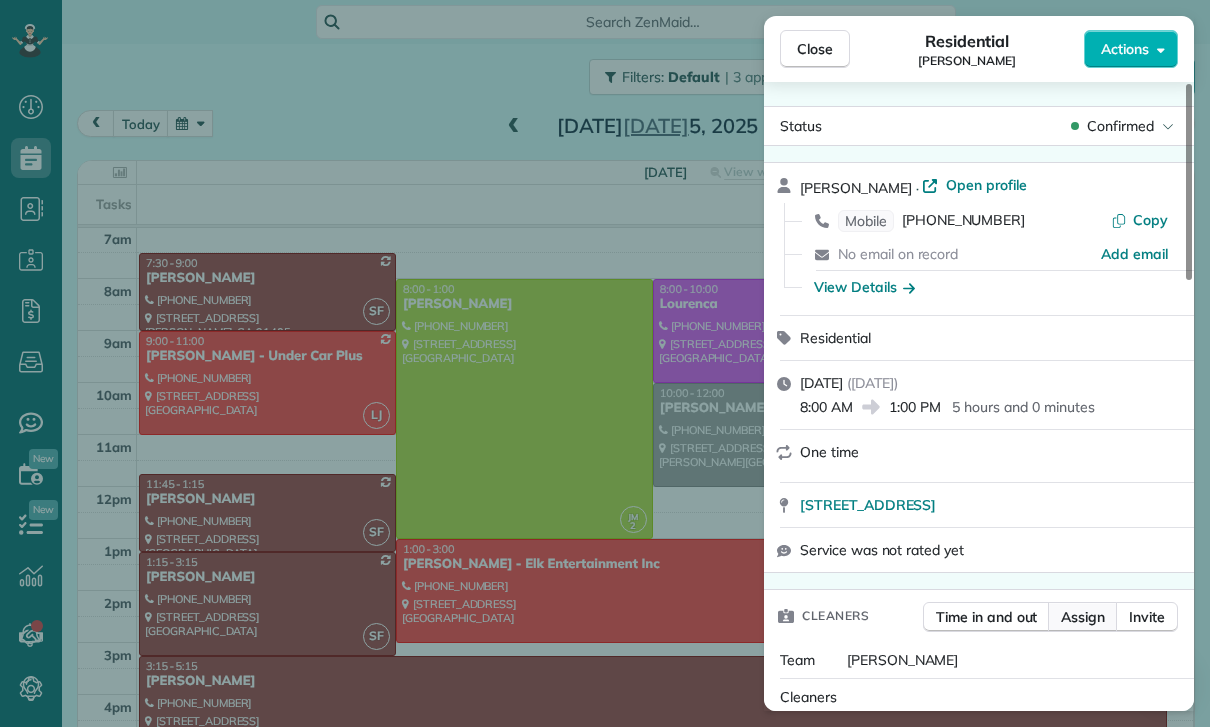 click on "Assign" at bounding box center [1083, 617] 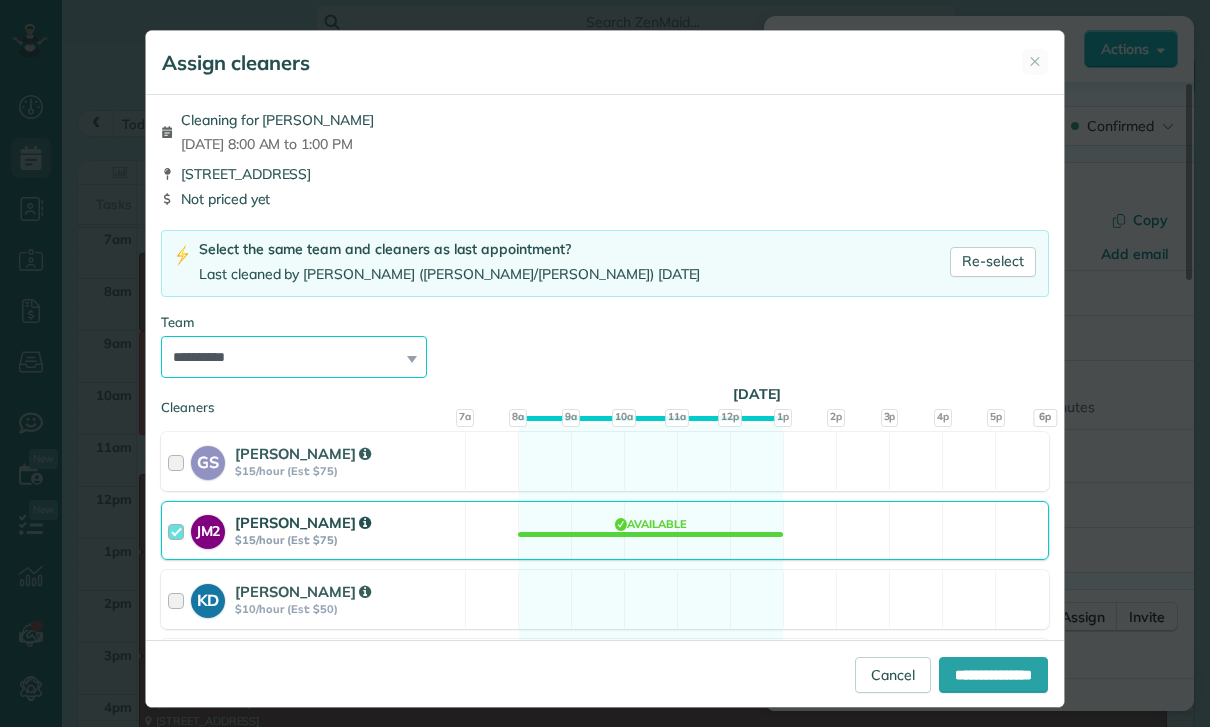 click on "**********" at bounding box center [294, 357] 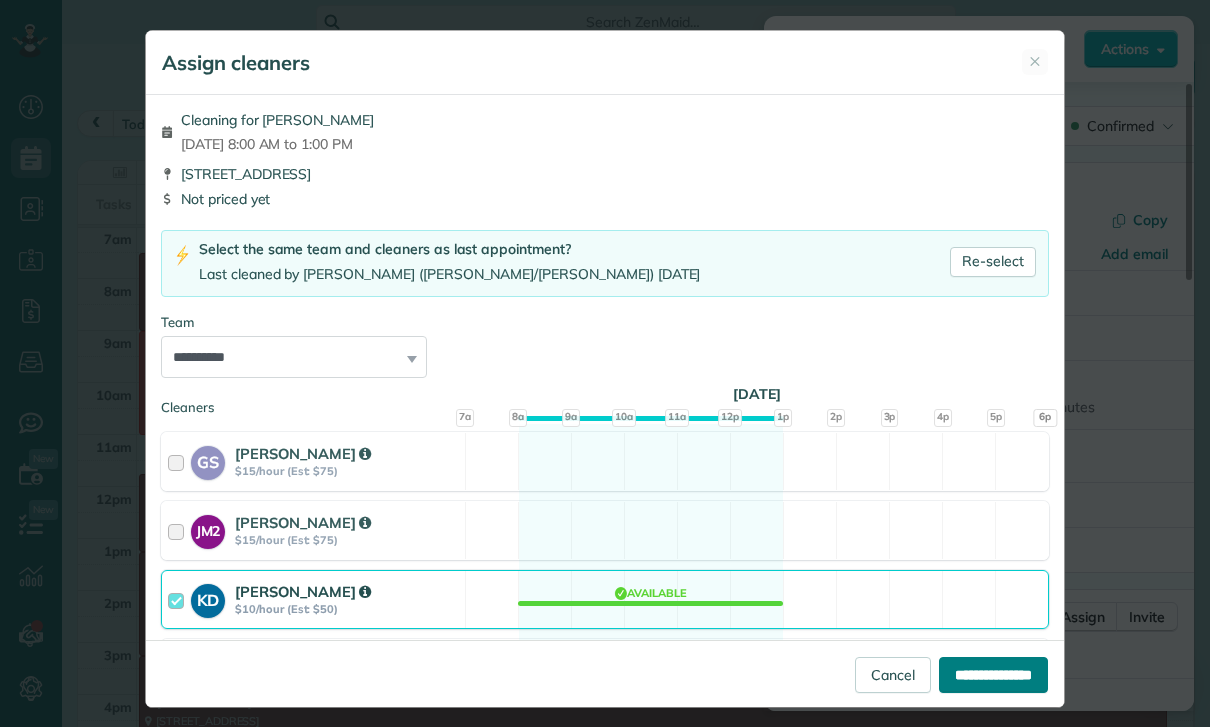 click on "**********" at bounding box center (993, 675) 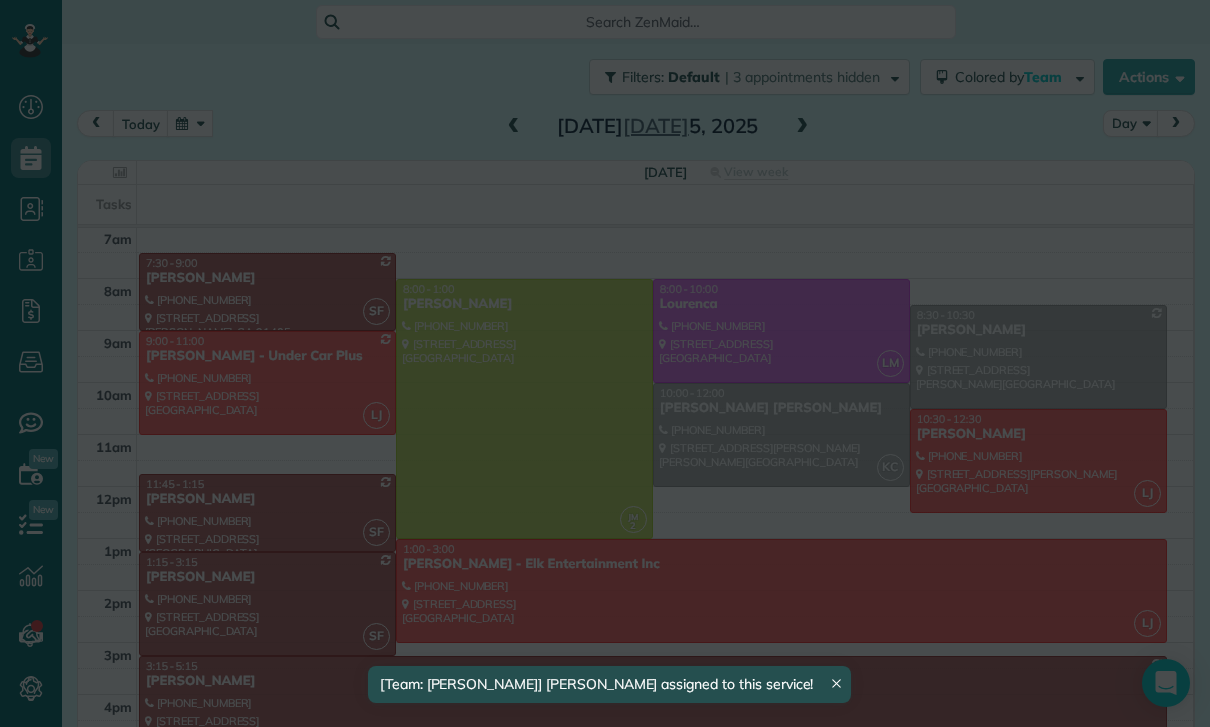 scroll, scrollTop: 157, scrollLeft: 0, axis: vertical 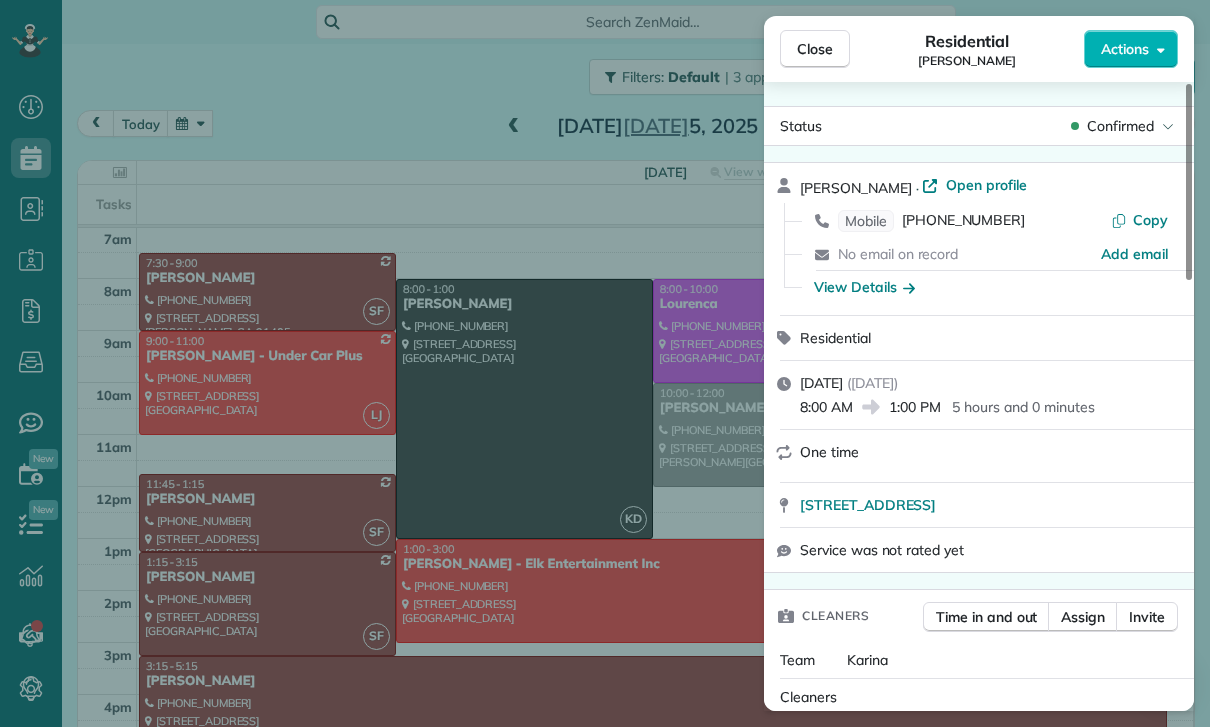click on "Close Residential Andrea Chen Actions Status Confirmed Andrea Chen · Open profile Mobile (469) 767-1765 Copy No email on record Add email View Details Residential Saturday, July 05, 2025 ( 2 days ago ) 8:00 AM 1:00 PM 5 hours and 0 minutes One time 2615 Sirius Street Thousand Oaks CA 91360 Service was not rated yet Cleaners Time in and out Assign Invite Team Karina Cleaners Karina   Duenas 8:00 AM 1:00 PM Checklist Try Now Keep this appointment up to your standards. Stay on top of every detail, keep your cleaners organised, and your client happy. Assign a checklist Watch a 5 min demo Billing Billing actions Price $0.00 Overcharge $0.00 Discount $0.00 Coupon discount - Primary tax - Secondary tax - Total appointment price $0.00 Tips collected New feature! $0.00 Mark as paid Total including tip $0.00 Get paid online in no-time! Send an invoice and reward your cleaners with tips Charge customer credit card Appointment custom fields Key # - Work items No work items to display Notes Appointment 0 Customer 1 ( )" at bounding box center [605, 363] 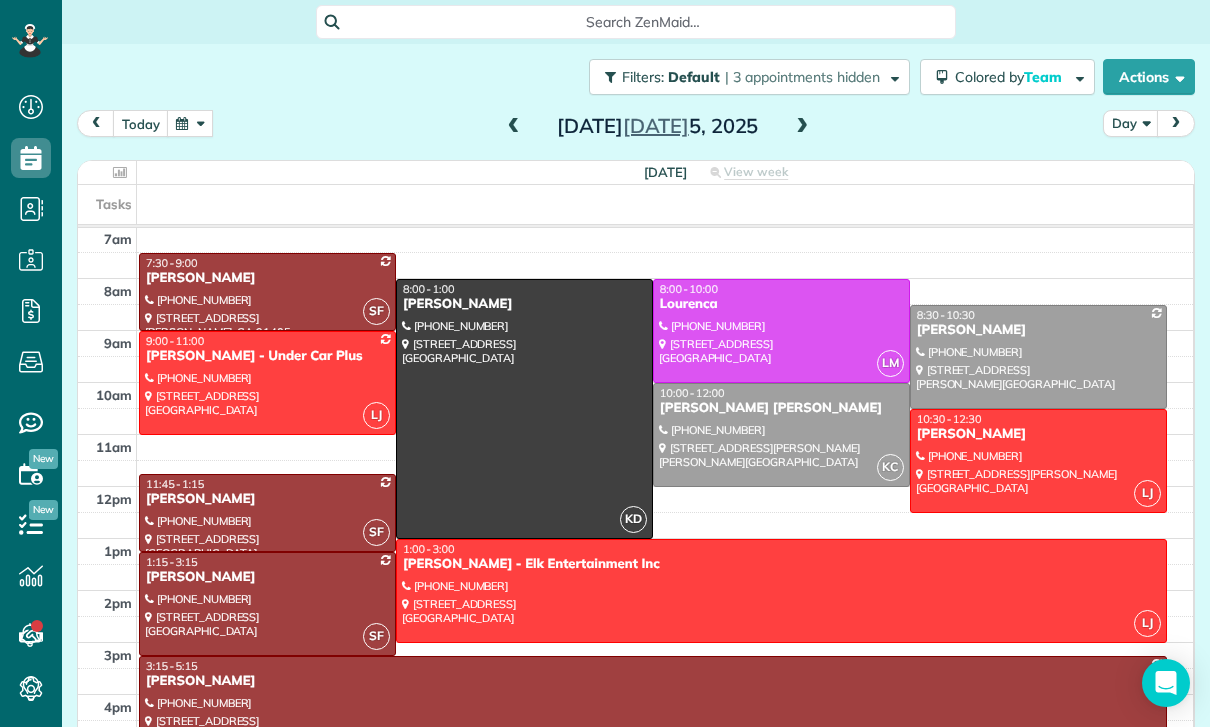 click at bounding box center (802, 127) 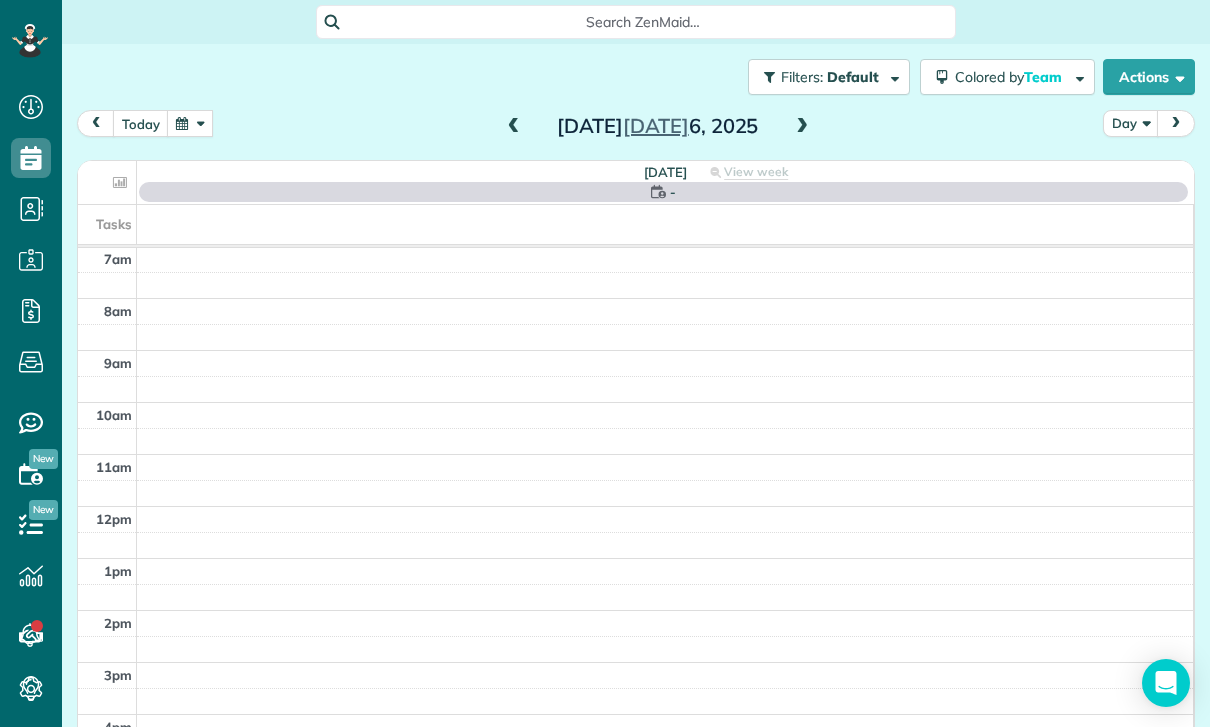 scroll, scrollTop: 157, scrollLeft: 0, axis: vertical 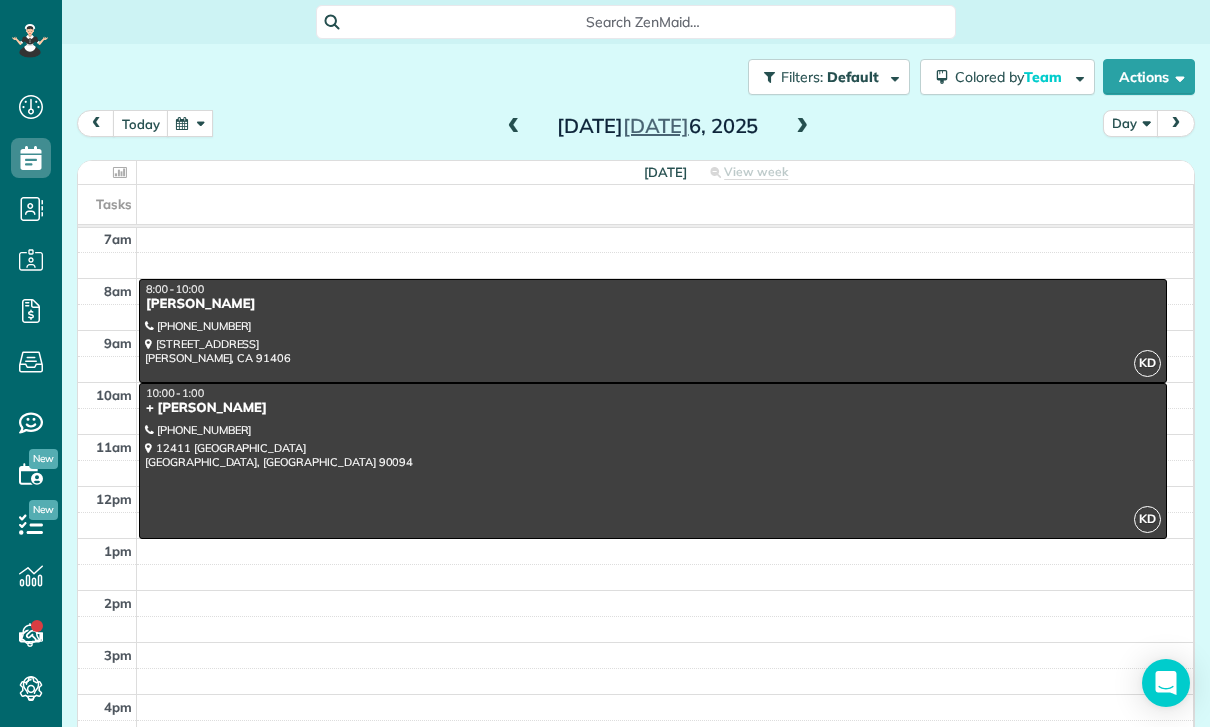 click at bounding box center (190, 123) 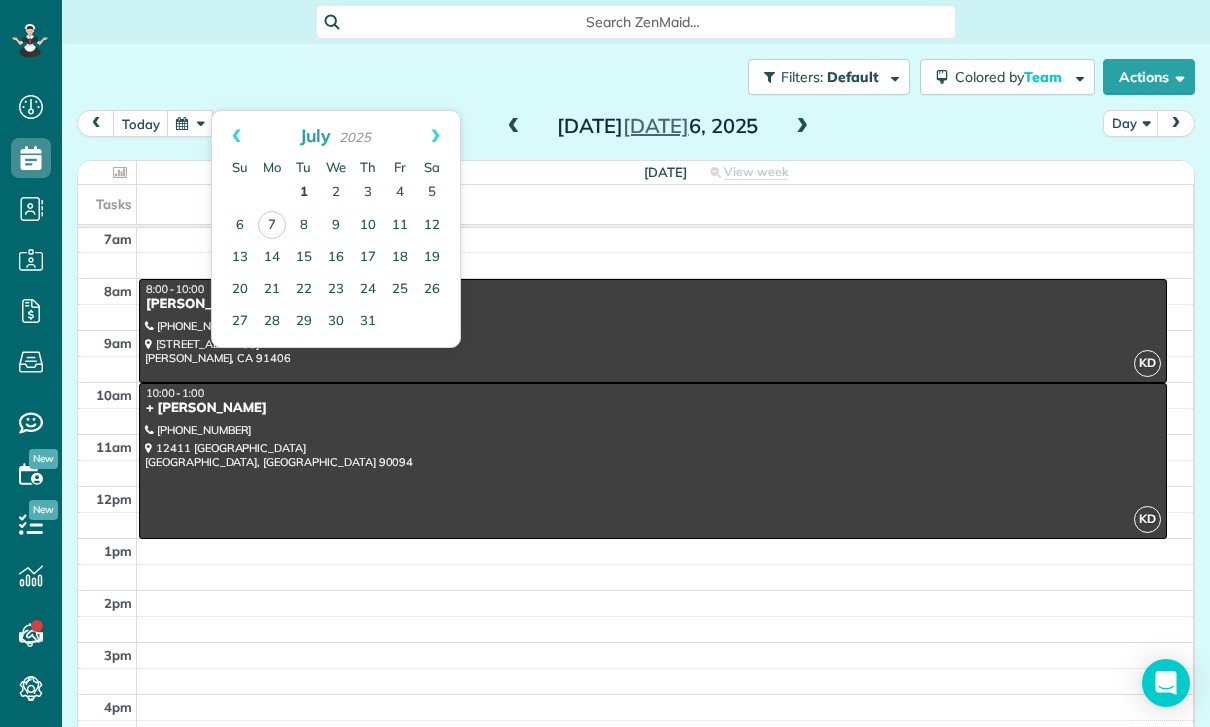 click on "1" at bounding box center [304, 193] 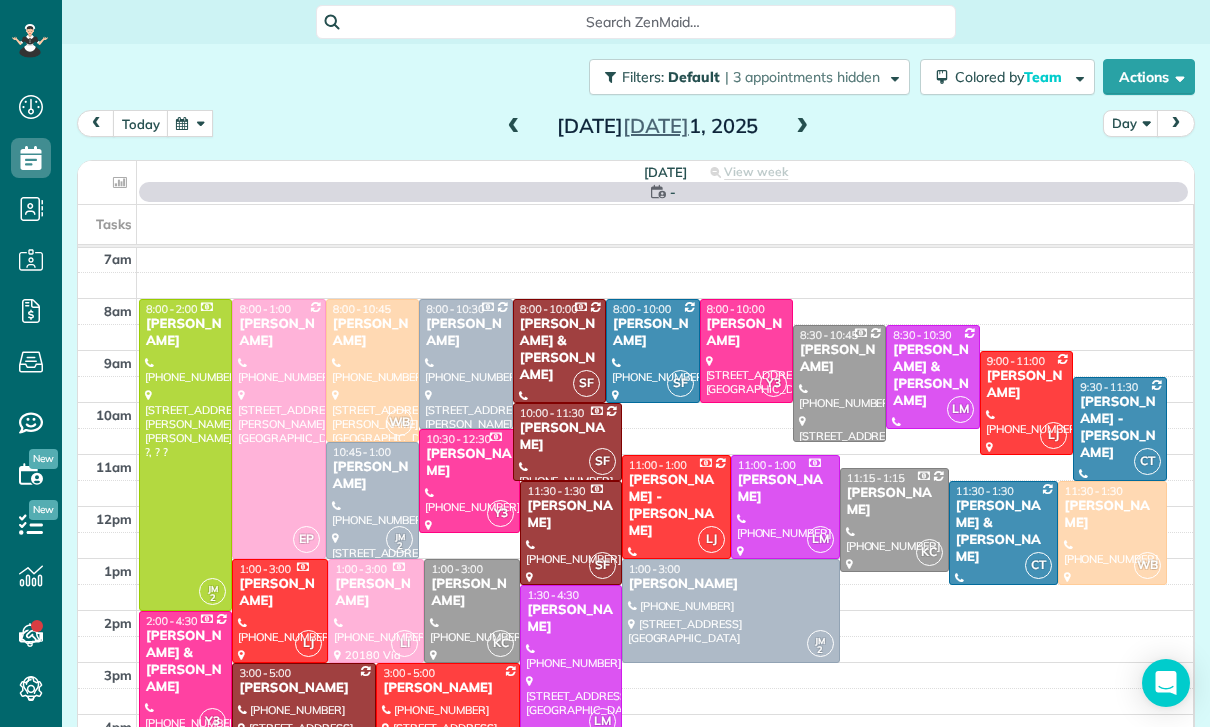 scroll, scrollTop: 157, scrollLeft: 0, axis: vertical 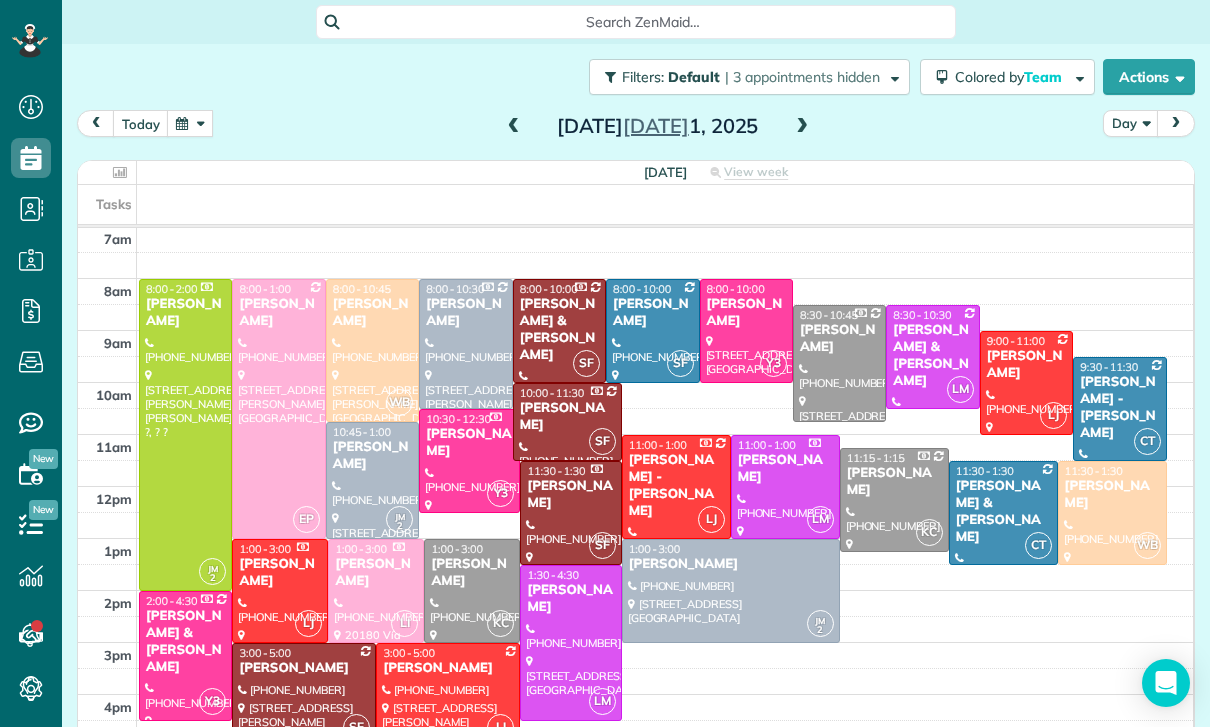 click at bounding box center [1112, 513] 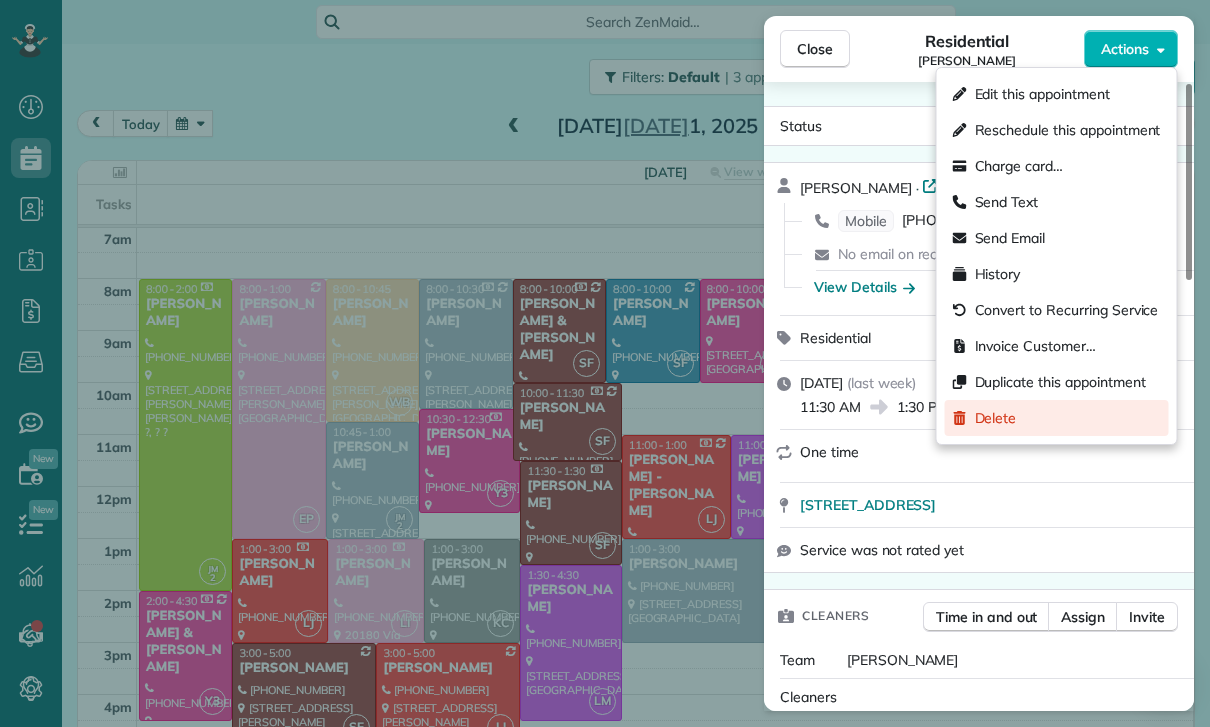 click on "Delete" at bounding box center [996, 418] 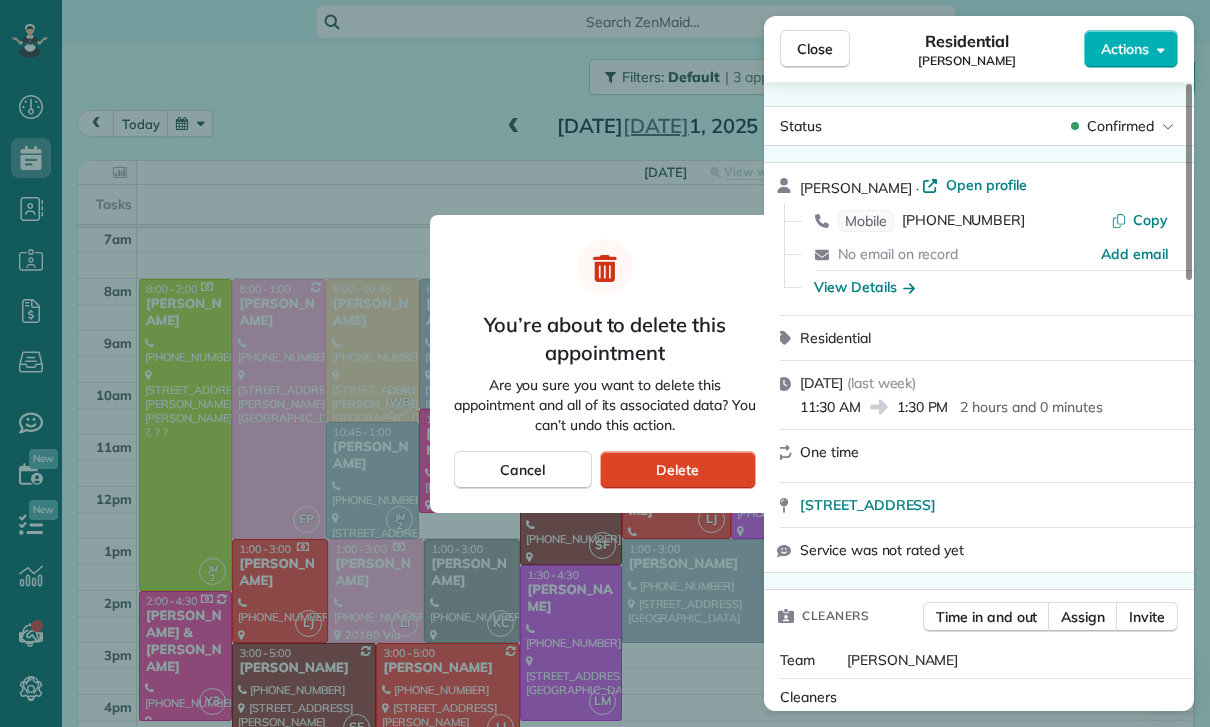 click on "Delete" at bounding box center (677, 470) 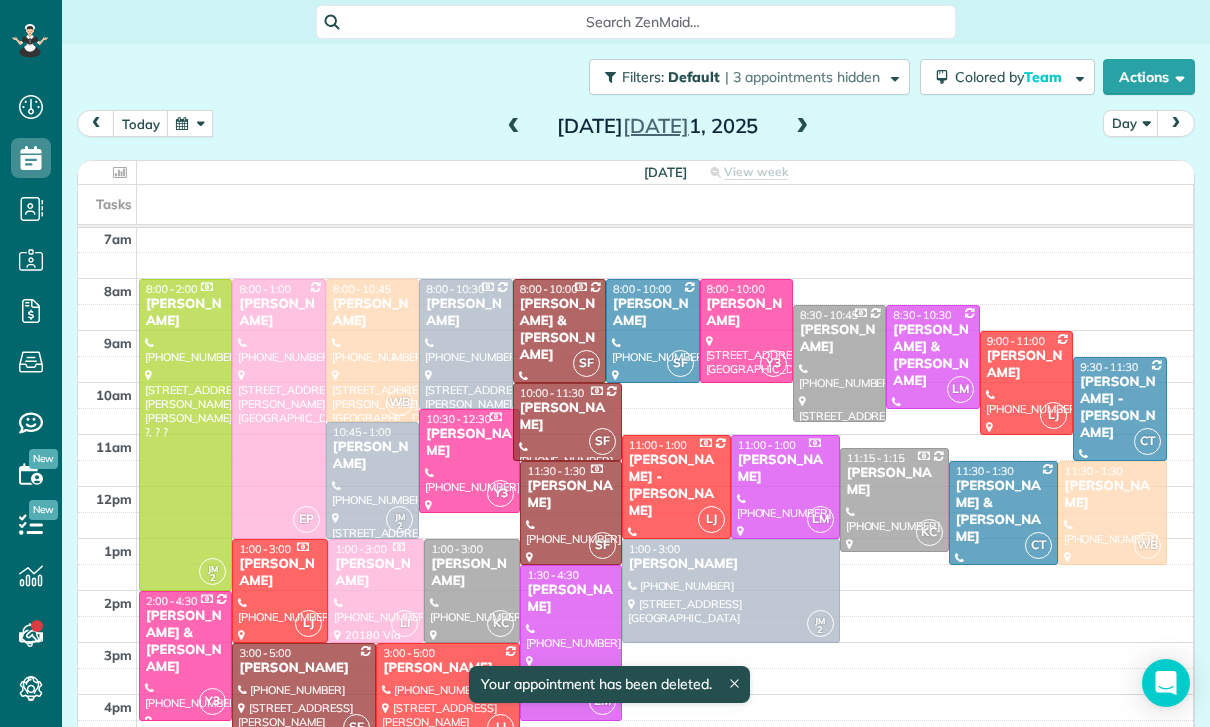 scroll, scrollTop: 157, scrollLeft: 0, axis: vertical 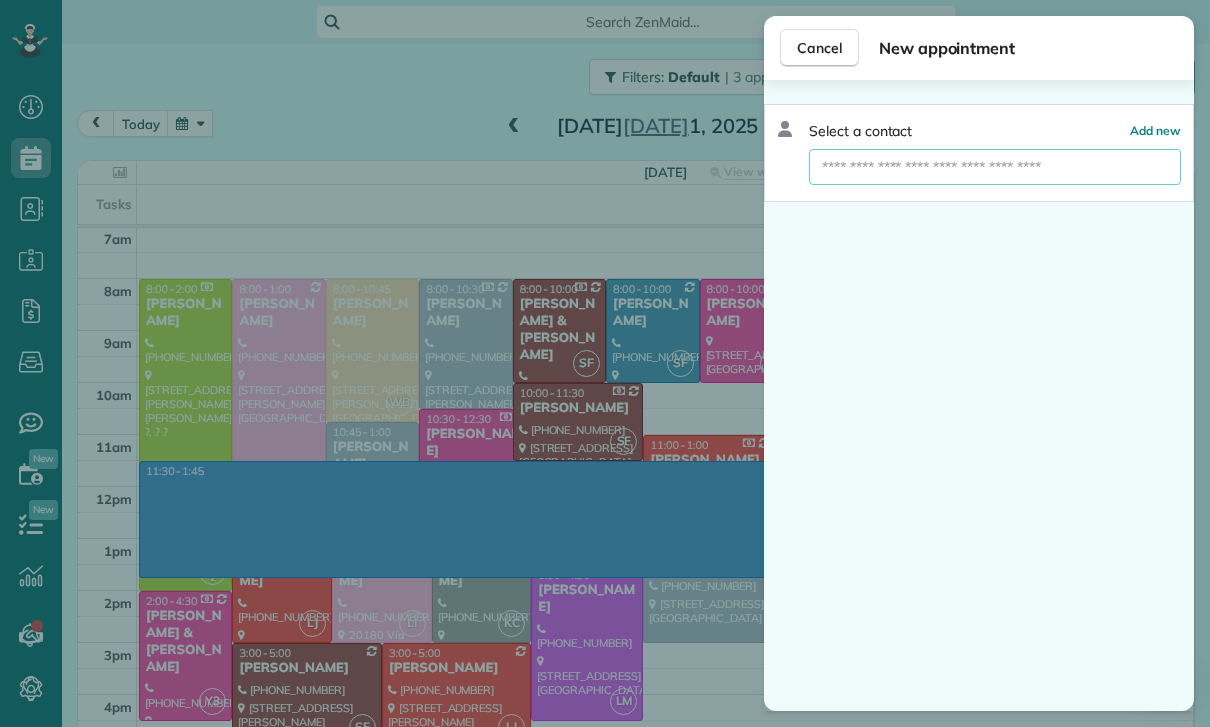 click at bounding box center (995, 167) 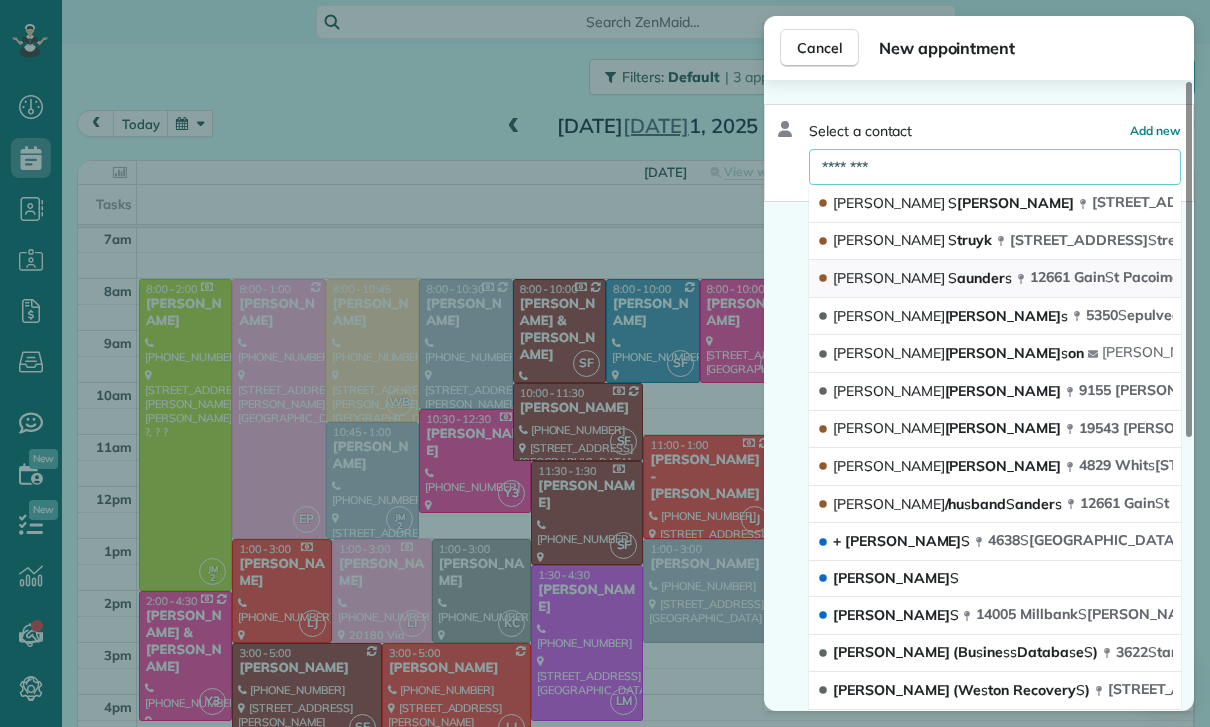 click on "12661 Gain  S t Pacoima CA 91040" at bounding box center (1140, 277) 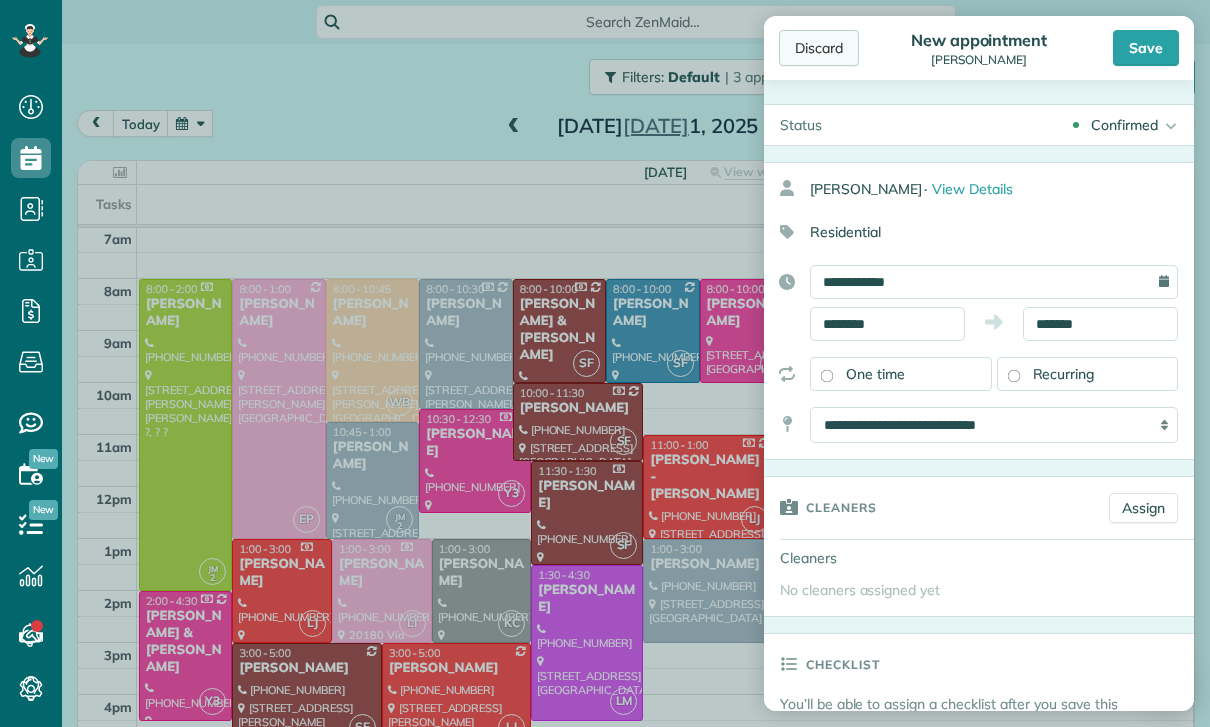 click on "Discard" at bounding box center (819, 48) 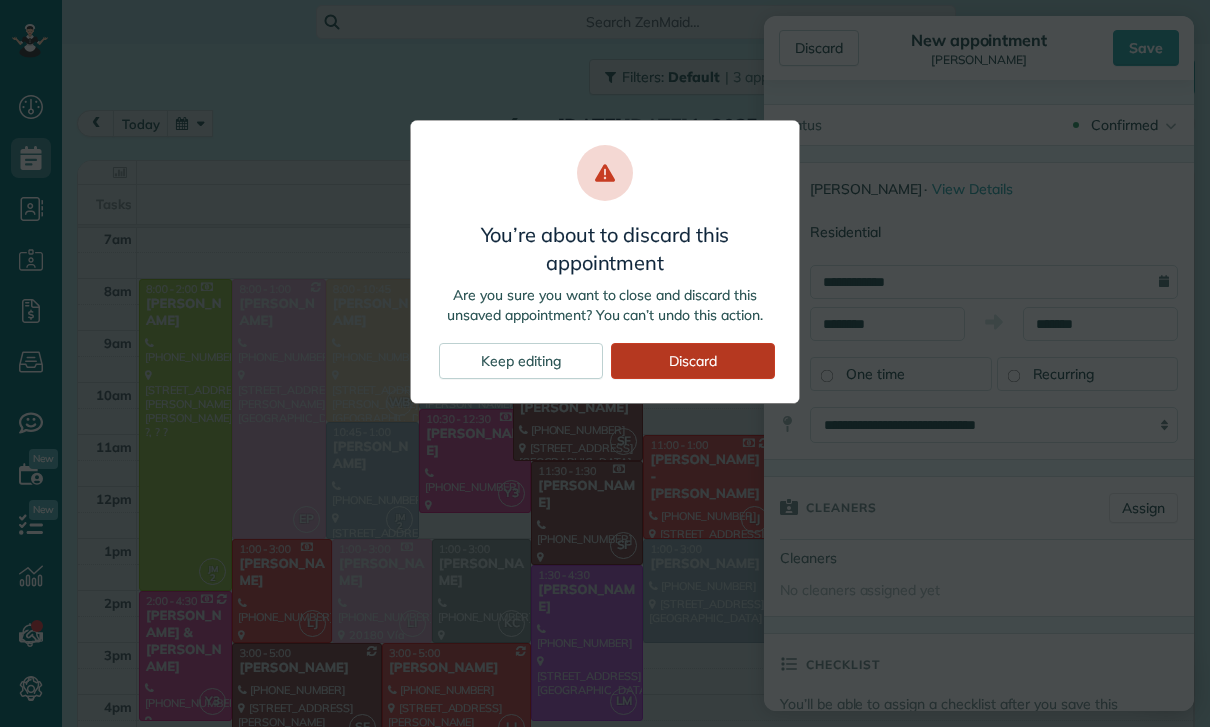 click on "Discard" at bounding box center (693, 361) 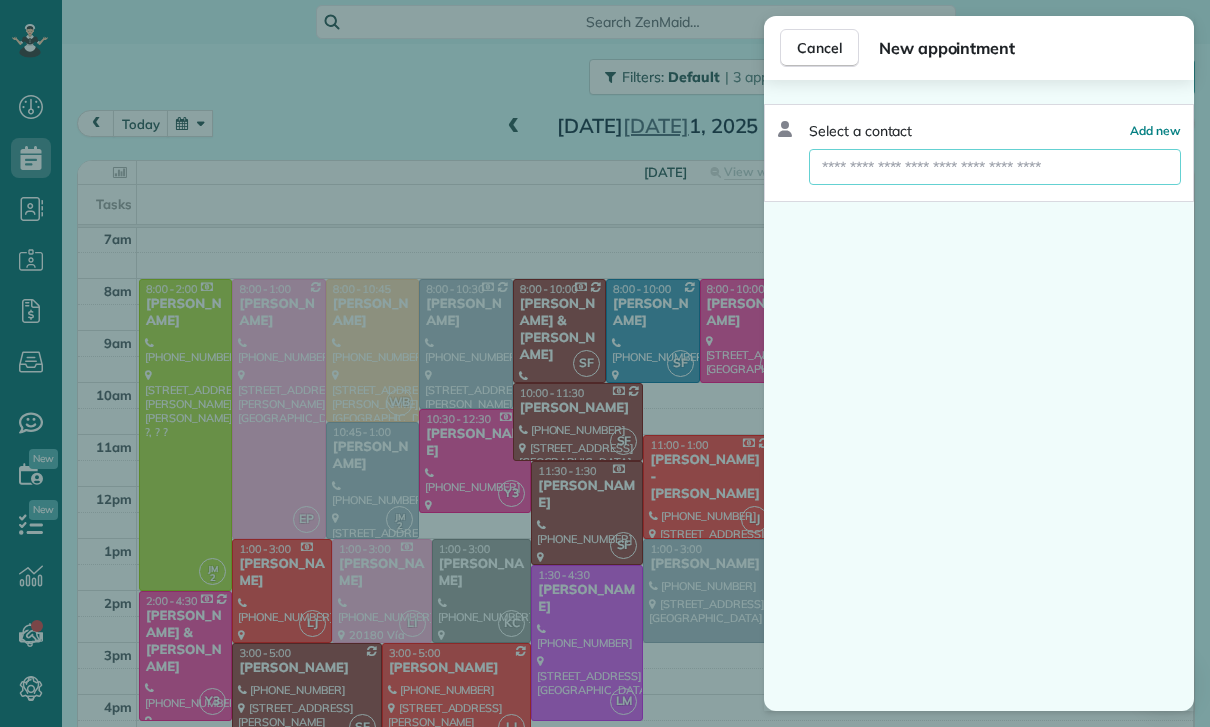 click at bounding box center (995, 167) 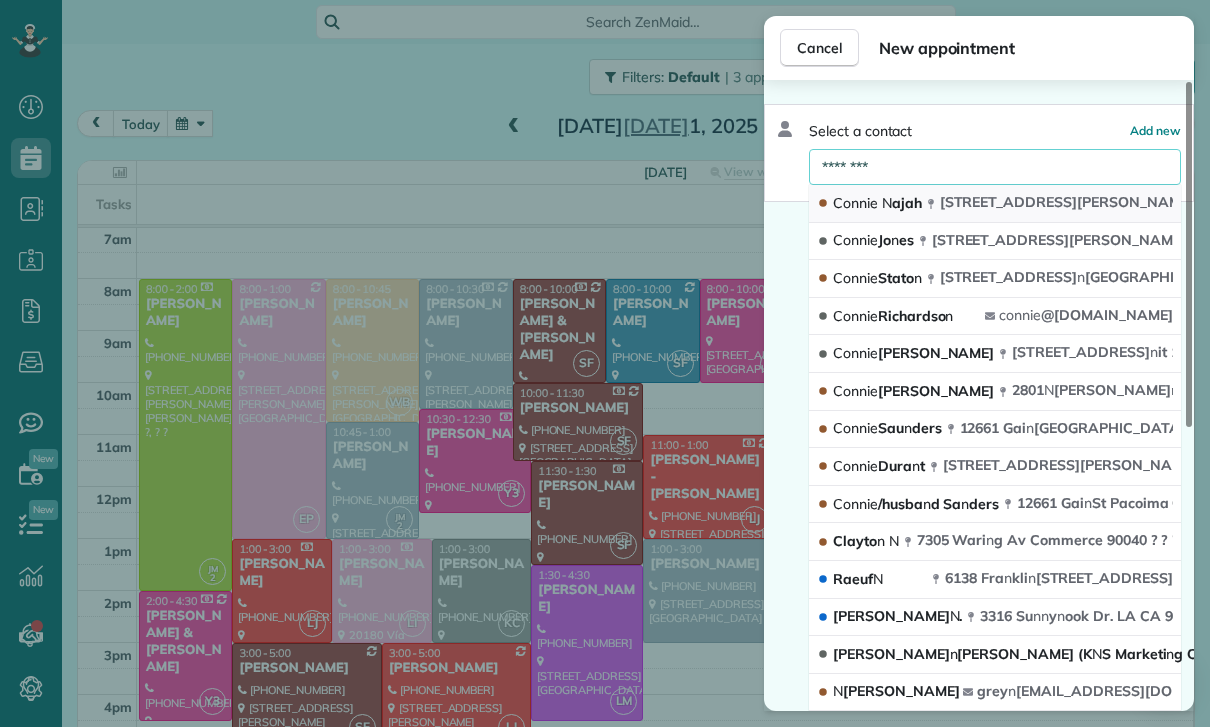type on "********" 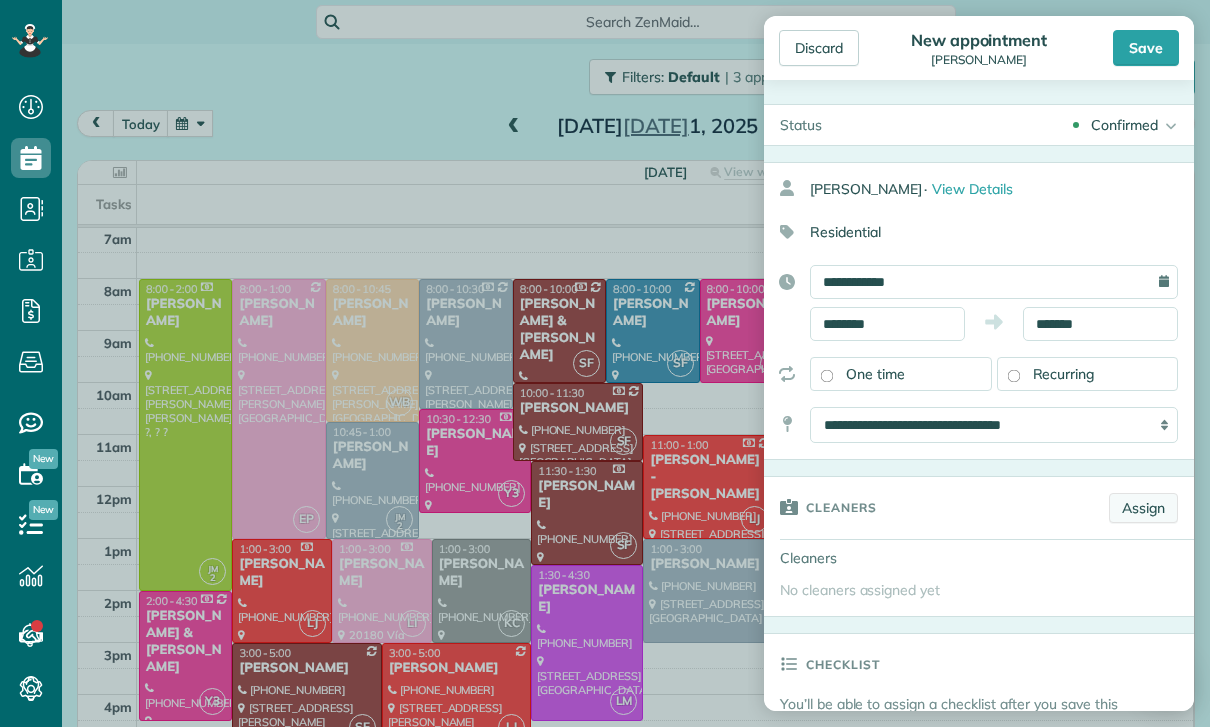 click on "Assign" at bounding box center (1143, 508) 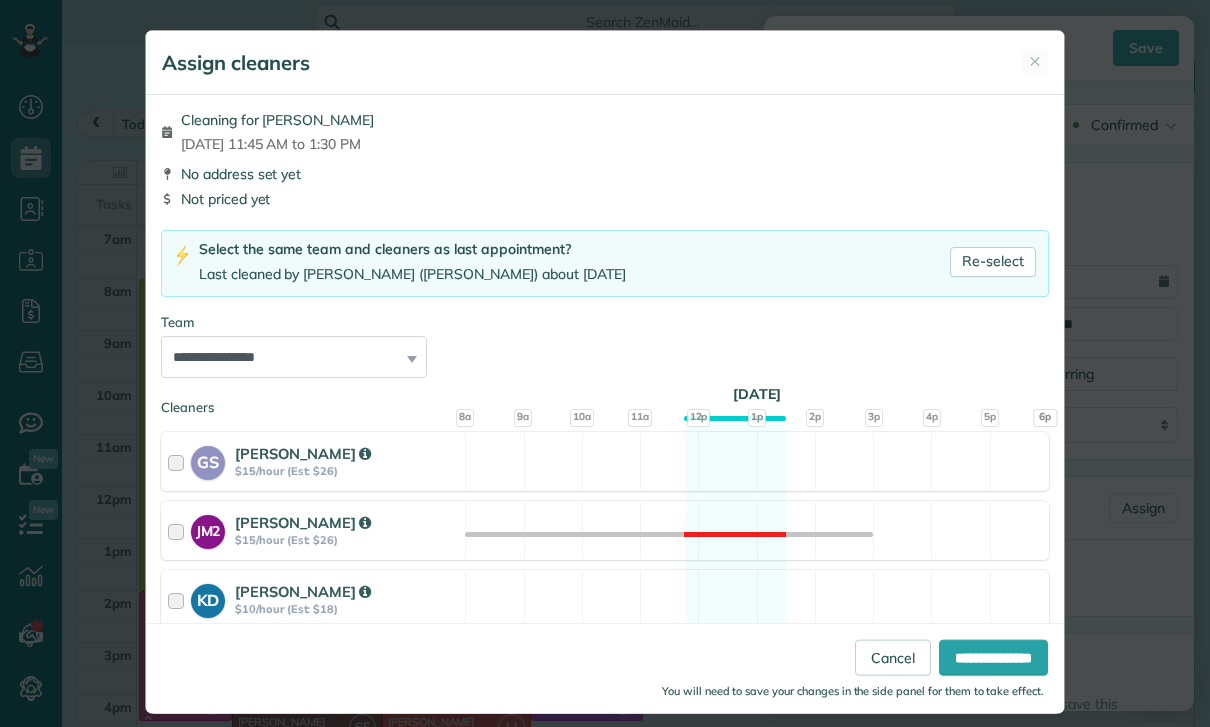 click on "**********" at bounding box center [294, 357] 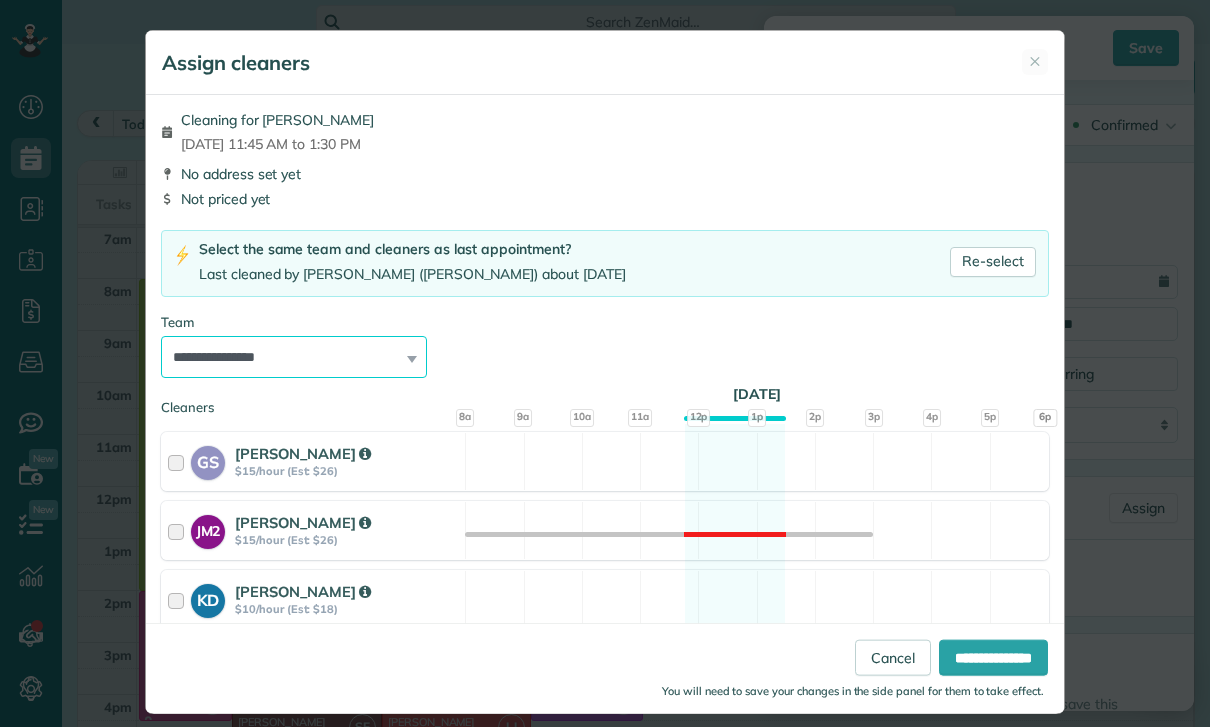 select on "***" 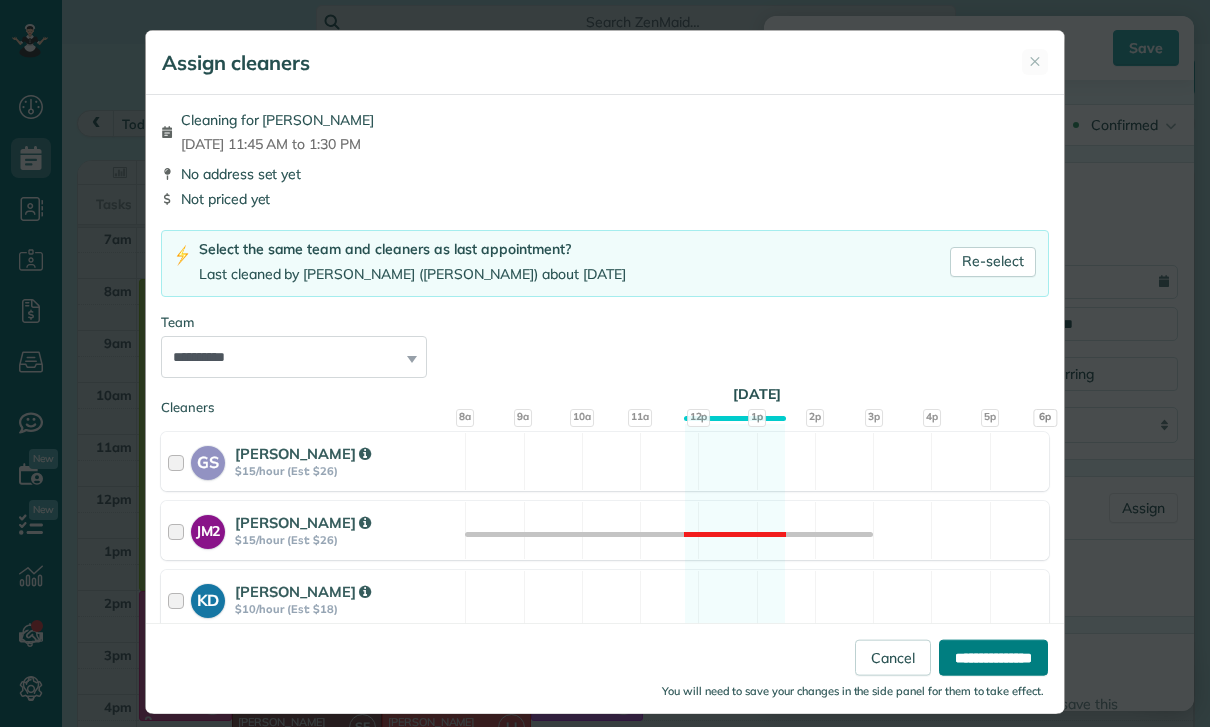 click on "**********" at bounding box center [993, 658] 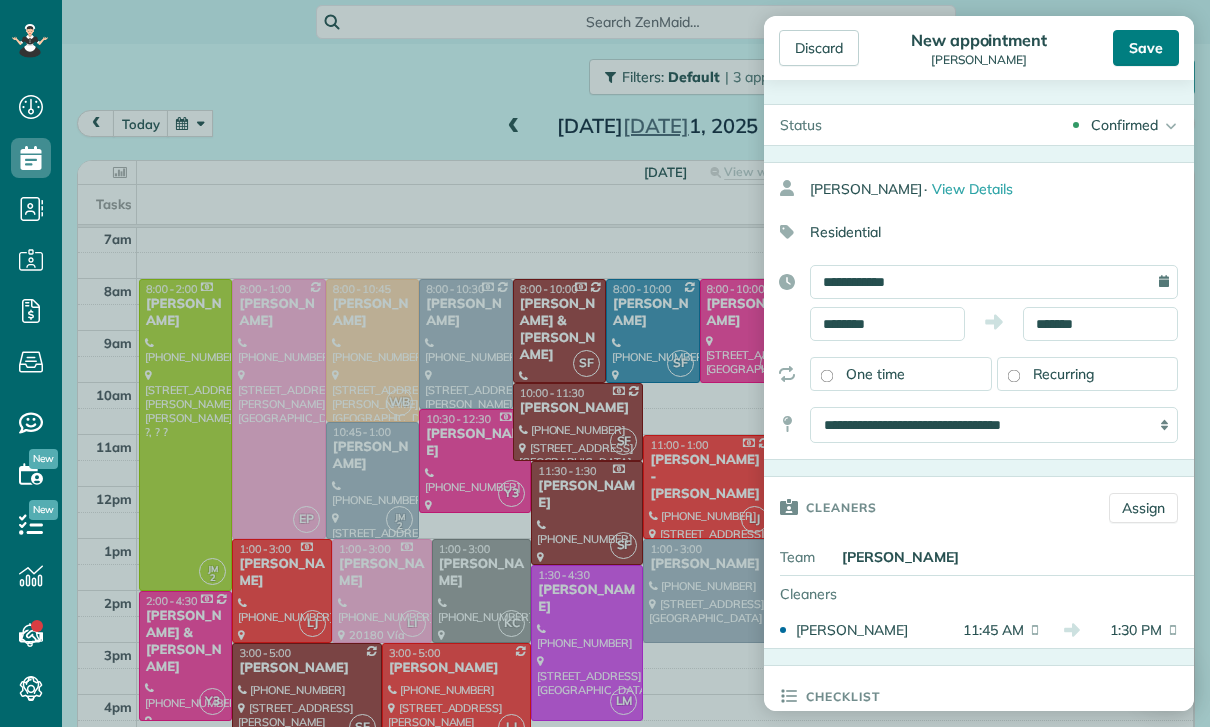 click on "Save" at bounding box center (1146, 48) 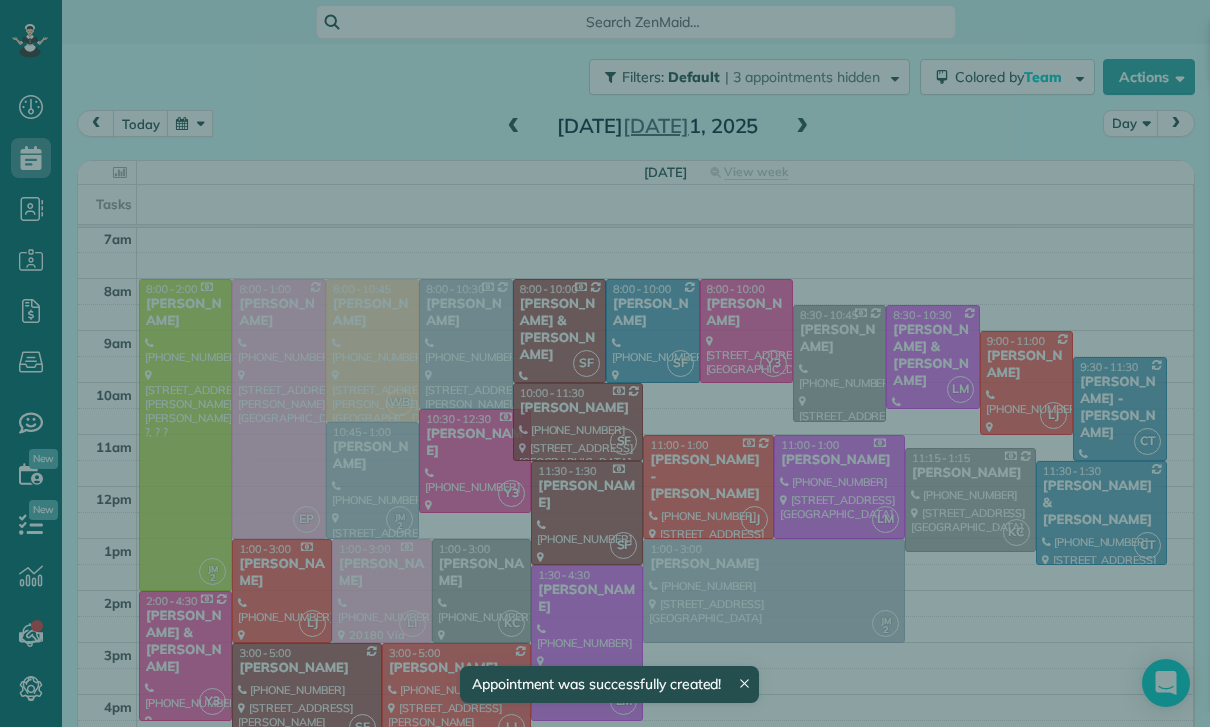 scroll, scrollTop: 157, scrollLeft: 0, axis: vertical 